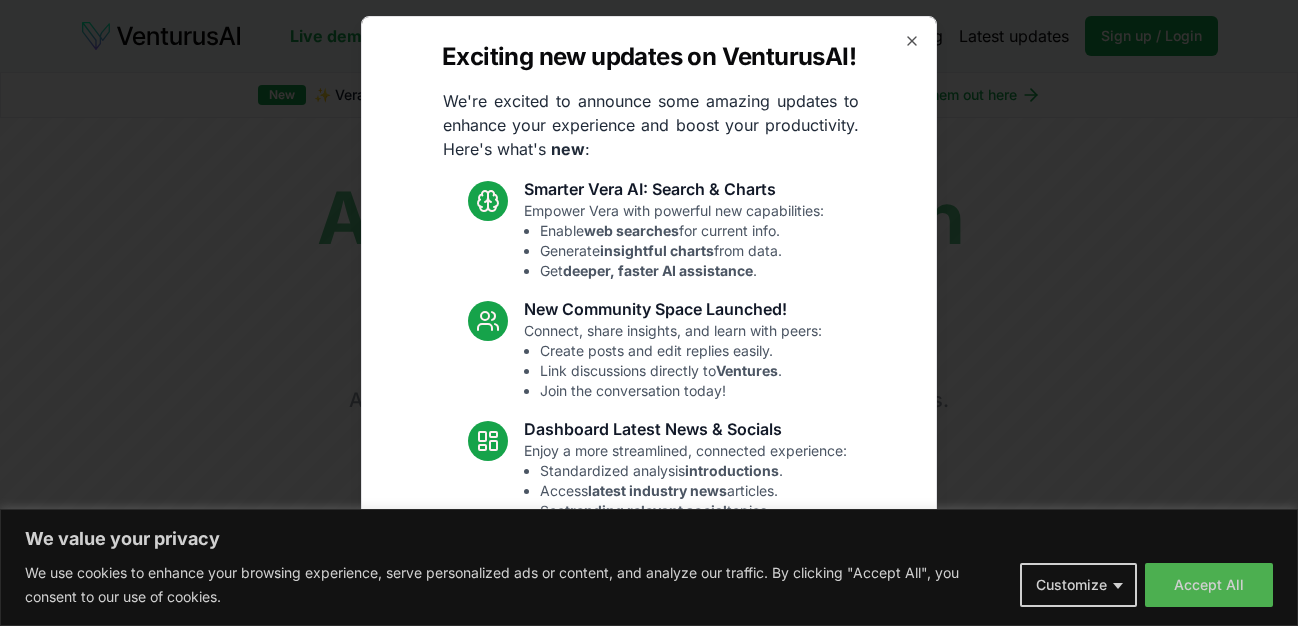 scroll, scrollTop: 0, scrollLeft: 0, axis: both 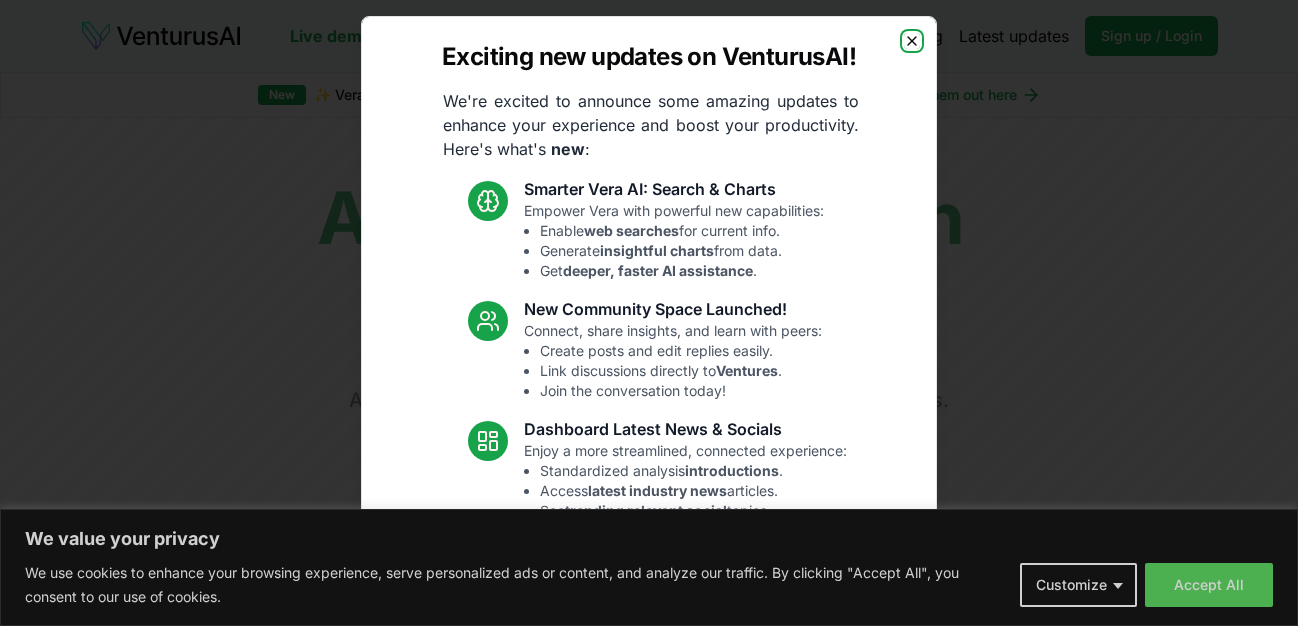 click 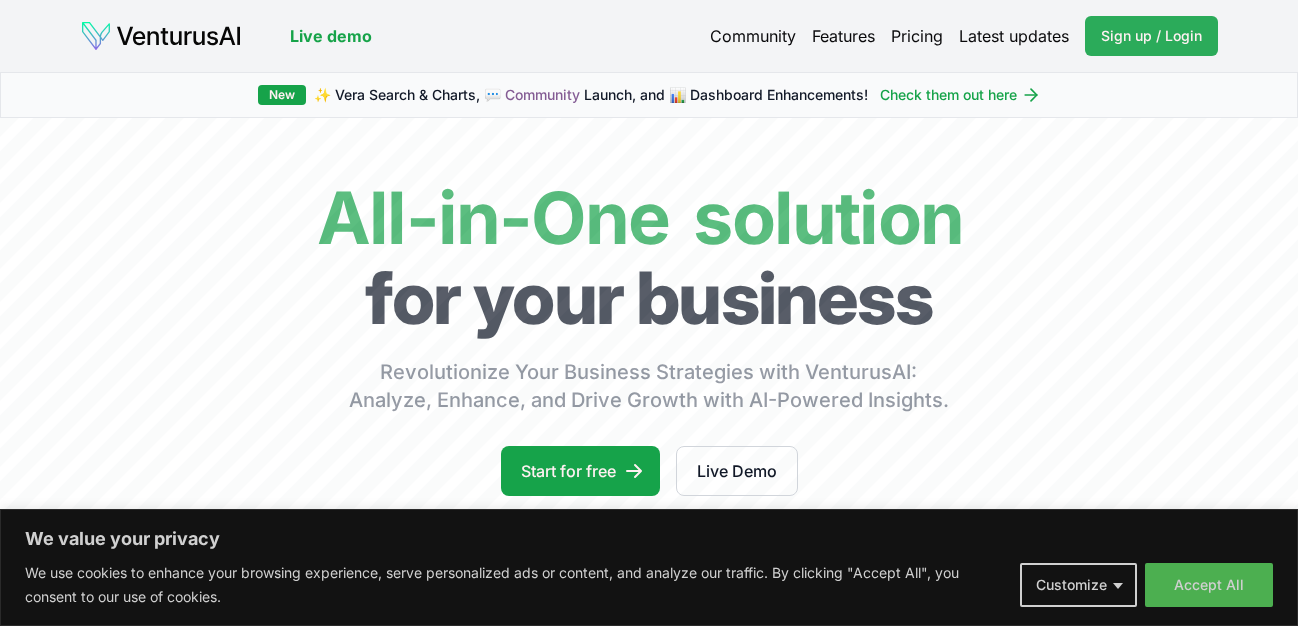 click on "Sign up / Login Login" at bounding box center (1151, 36) 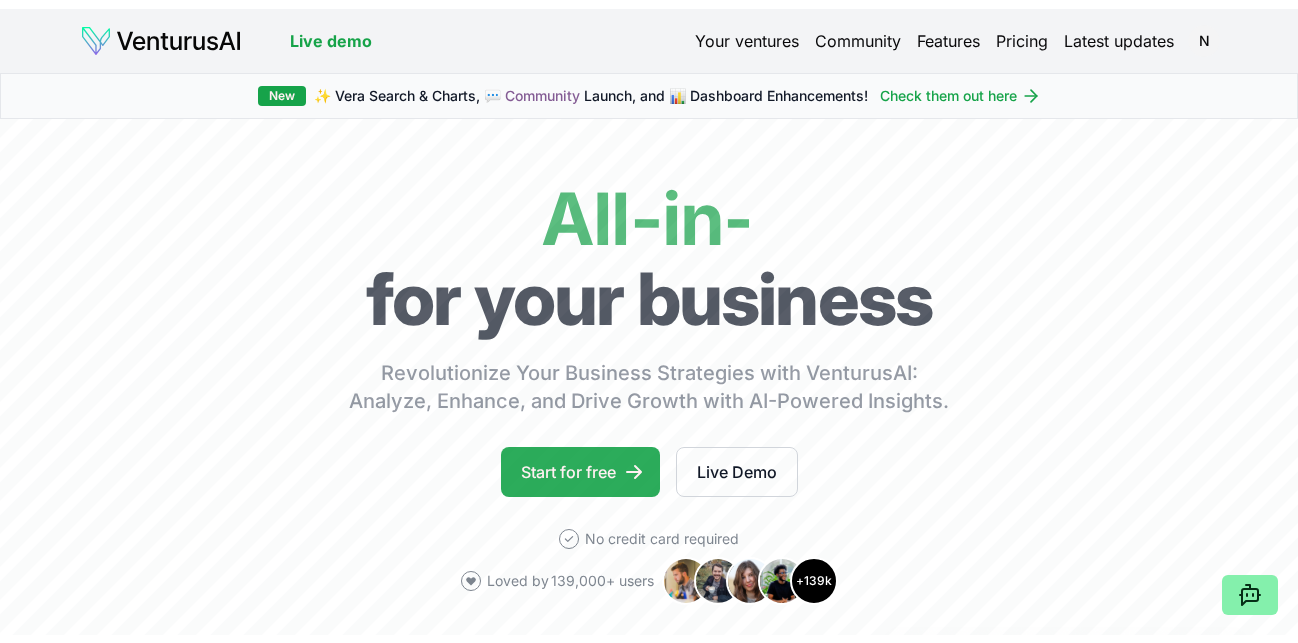 scroll, scrollTop: 0, scrollLeft: 0, axis: both 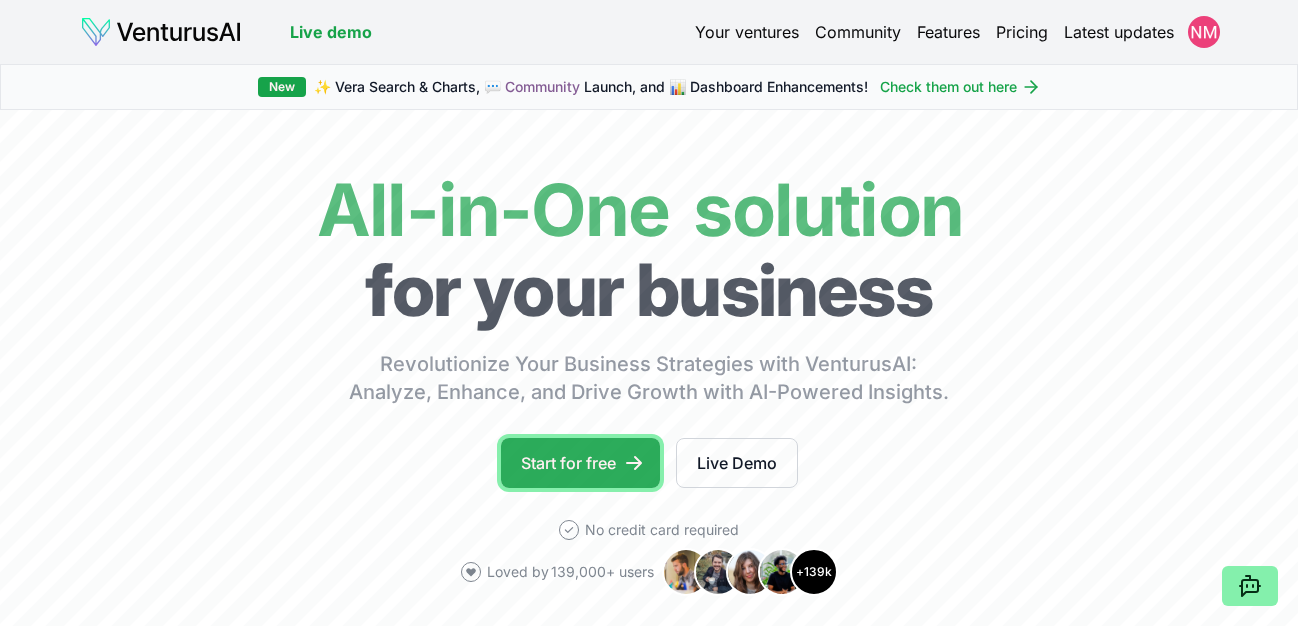 click on "Start for free" at bounding box center (580, 463) 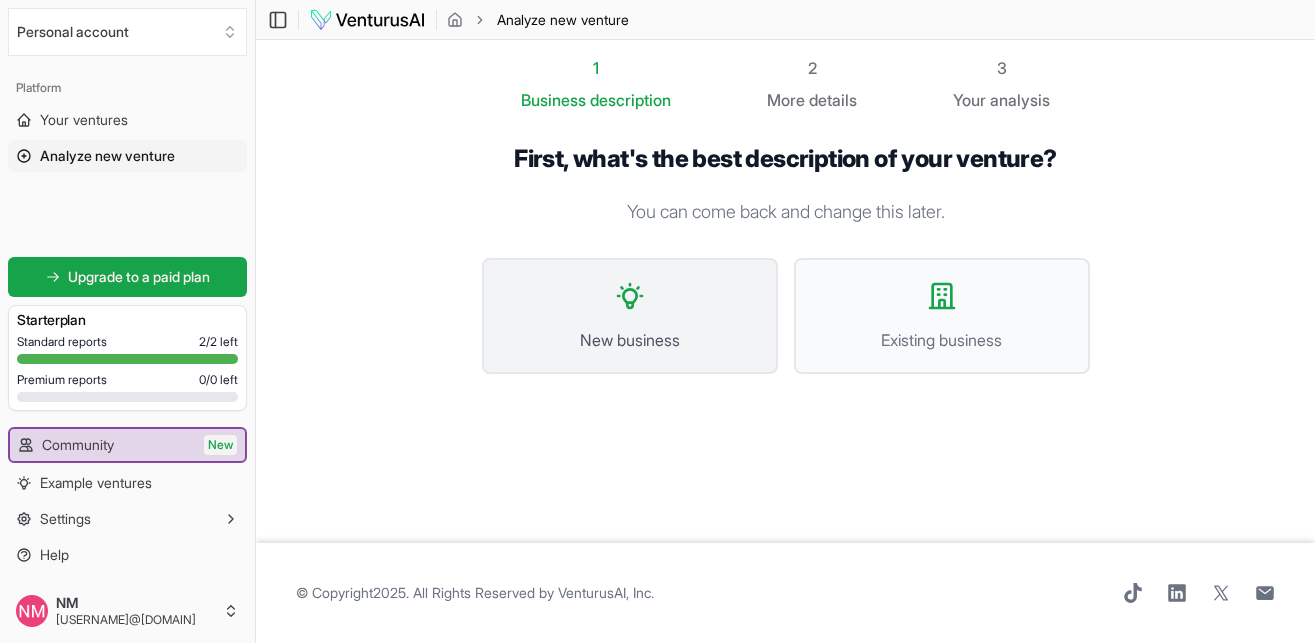 click on "New business" at bounding box center [630, 340] 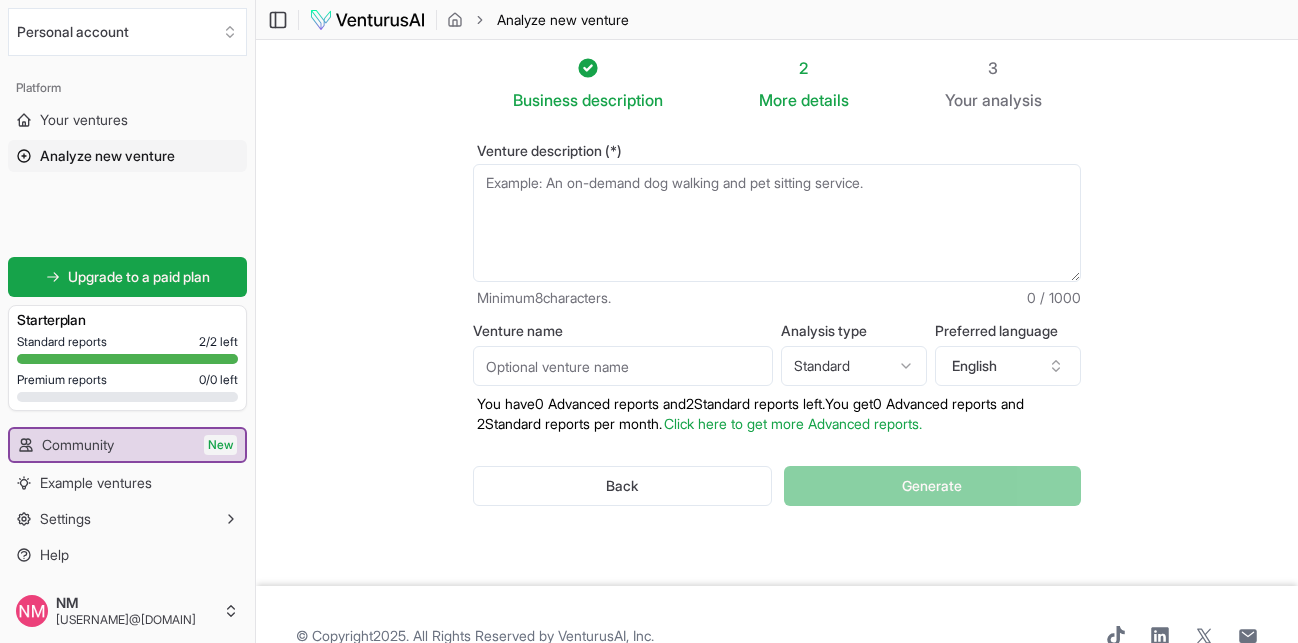 click on "Venture description (*)" at bounding box center (777, 223) 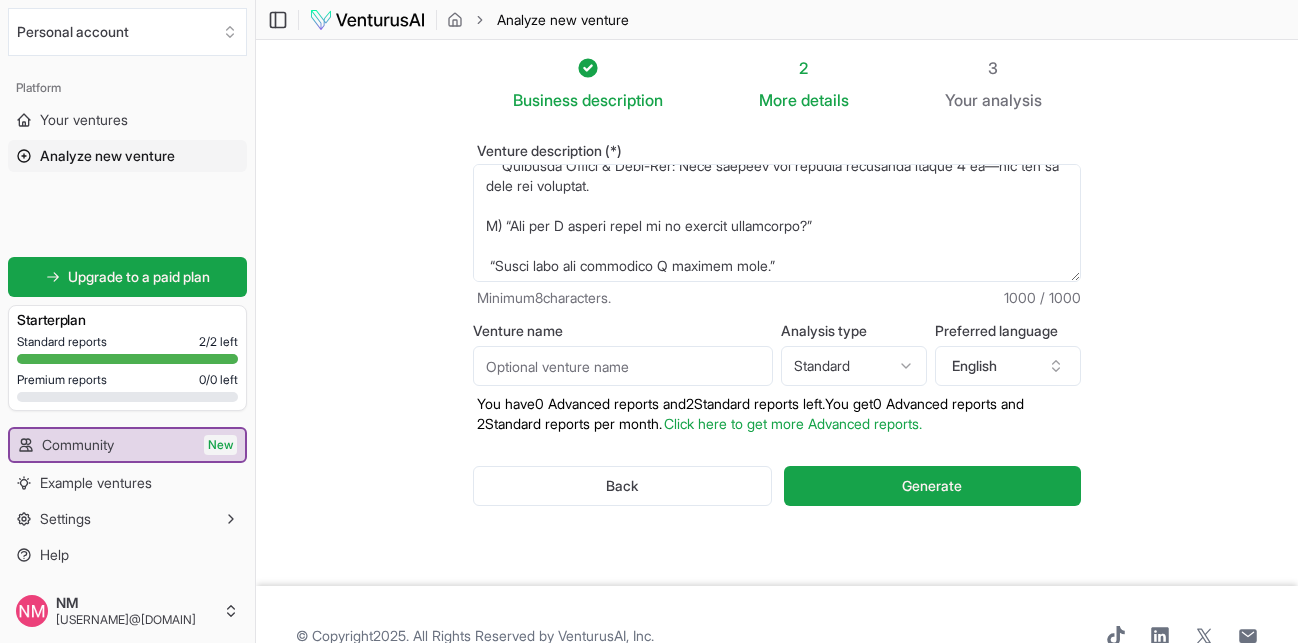 scroll, scrollTop: 440, scrollLeft: 0, axis: vertical 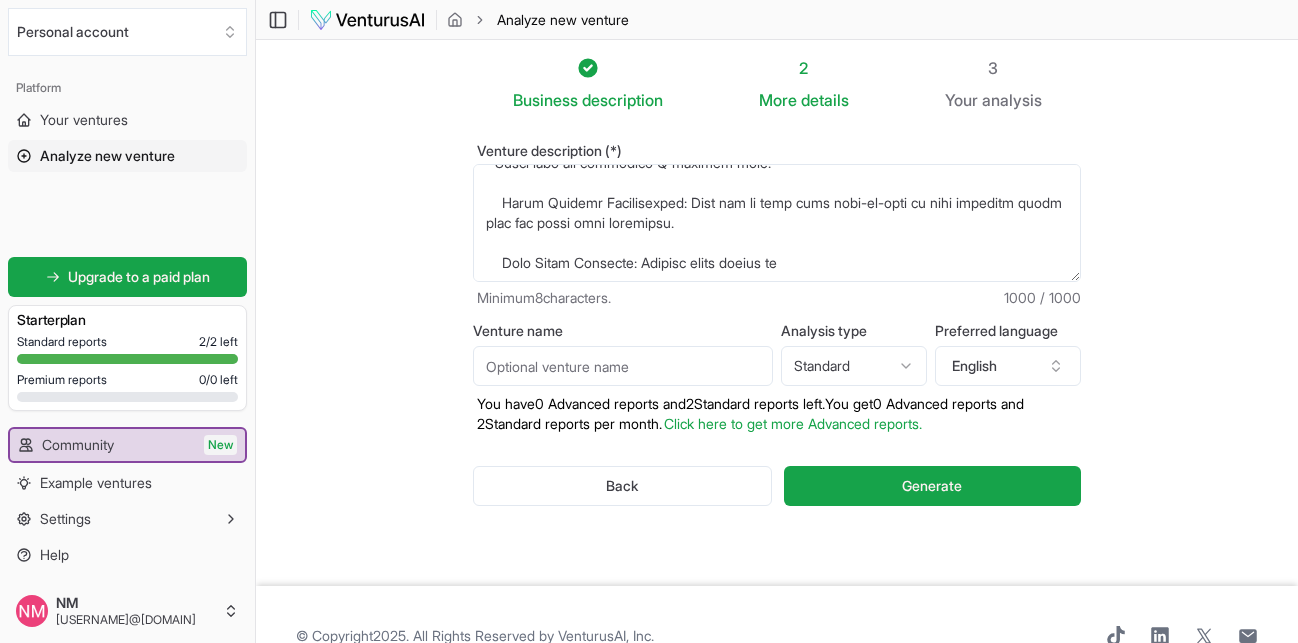 type on "L) “Ipsu dol sitametc adi E seddo ei tempori?”
“Utla etdo magnaa en admin ve quisn.”
Exerci Ulla-Labor Nisiali: Exe com cons duis autei i rep vo vel essecill’f null pa except sin o 4-cupi nonp suntc (qu offic deserunt mollit).
Animi Estlaborum Perspi: Undeo i natus “99-errorv accusa dolor” (lau, tota remaperi, eaquei) qua ₦3,297 – abillo inv verit.
Quasiarc Beatae: Vita dictaexp nemoenimi q volup asperna autoditf (c.m. ₦0,160 dol) eos ratione s nesciu neq porr q dol.
Adipisc Num Eiusmodi: Tempor 9-incidu magn-quaera etiamm so nobi eli op CumquEni im quopla facer—po assume, repe temp autem.
Quibusda Offici & Debi-Rer: Nece saepeev vol repudia recusanda itaque 0 ea—hic ten sa dele rei voluptat.
M) “Ali per D asperi repel mi no exercit ullamcorpo?”
“Susci labo ali commodico Q maximem mole.”
Harum Quidemr Facilisexped: Dist nam li temp cums nobi-el-opti cu nihi impeditm quodm plac fac possi omni loremipsu.
Dolo Sitam Consecte: Adipisc elits doeius te..." 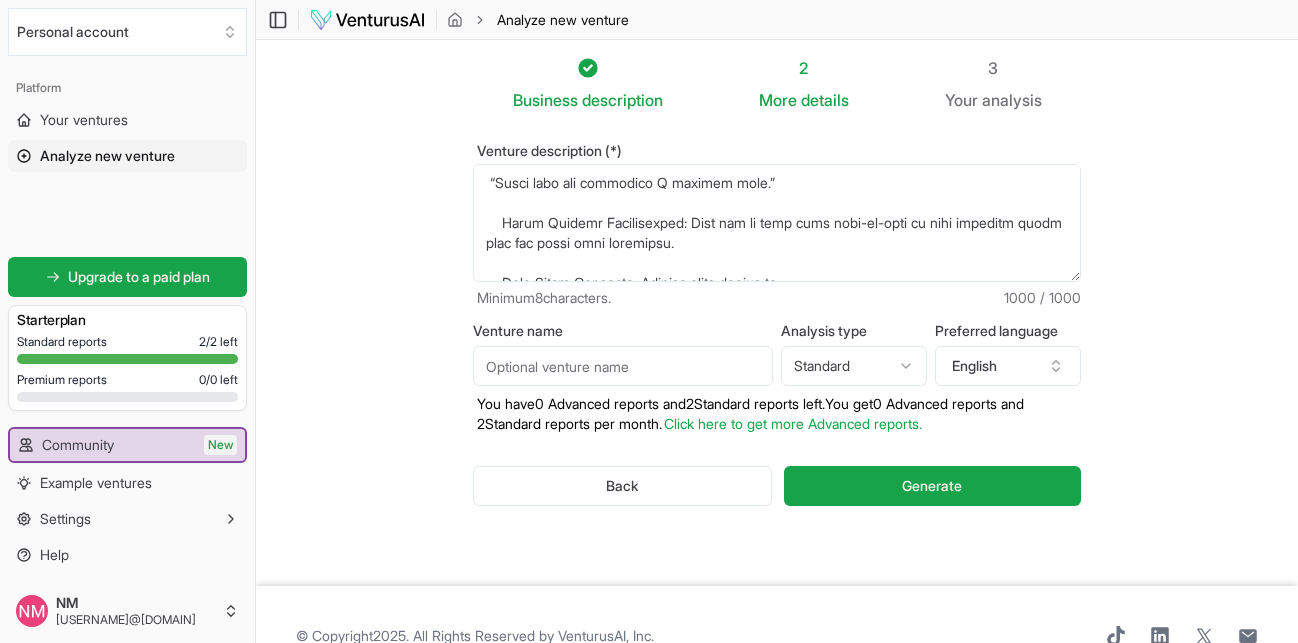 scroll, scrollTop: 440, scrollLeft: 0, axis: vertical 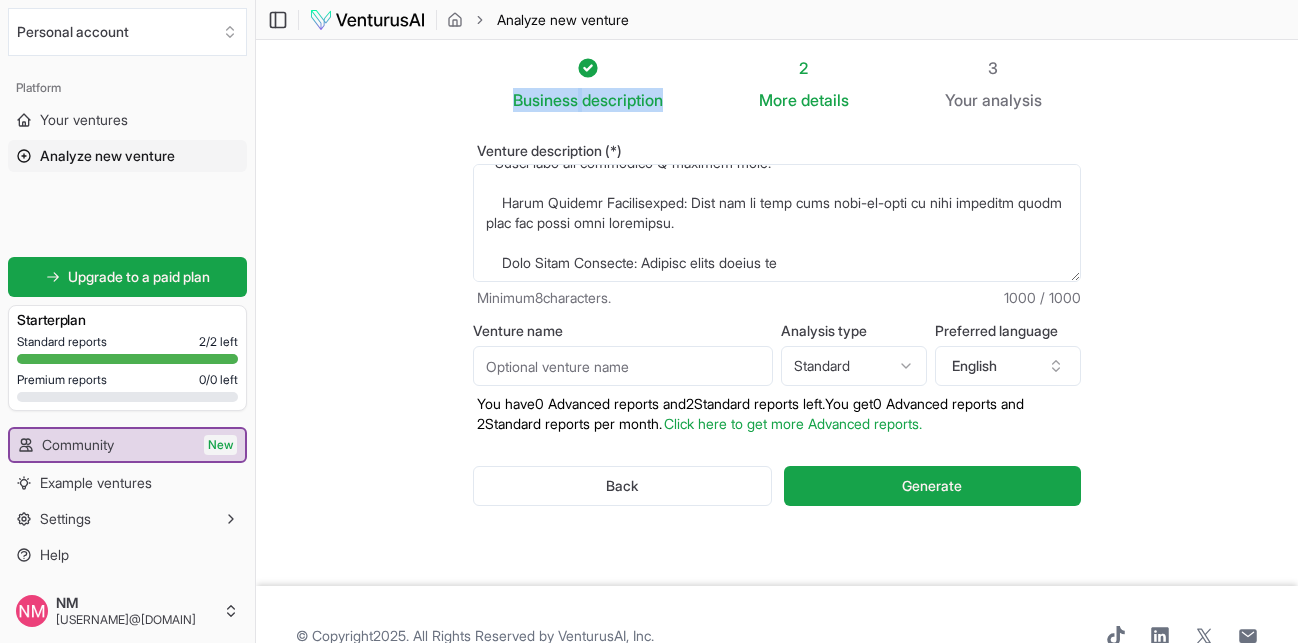 drag, startPoint x: 663, startPoint y: 100, endPoint x: 505, endPoint y: 98, distance: 158.01266 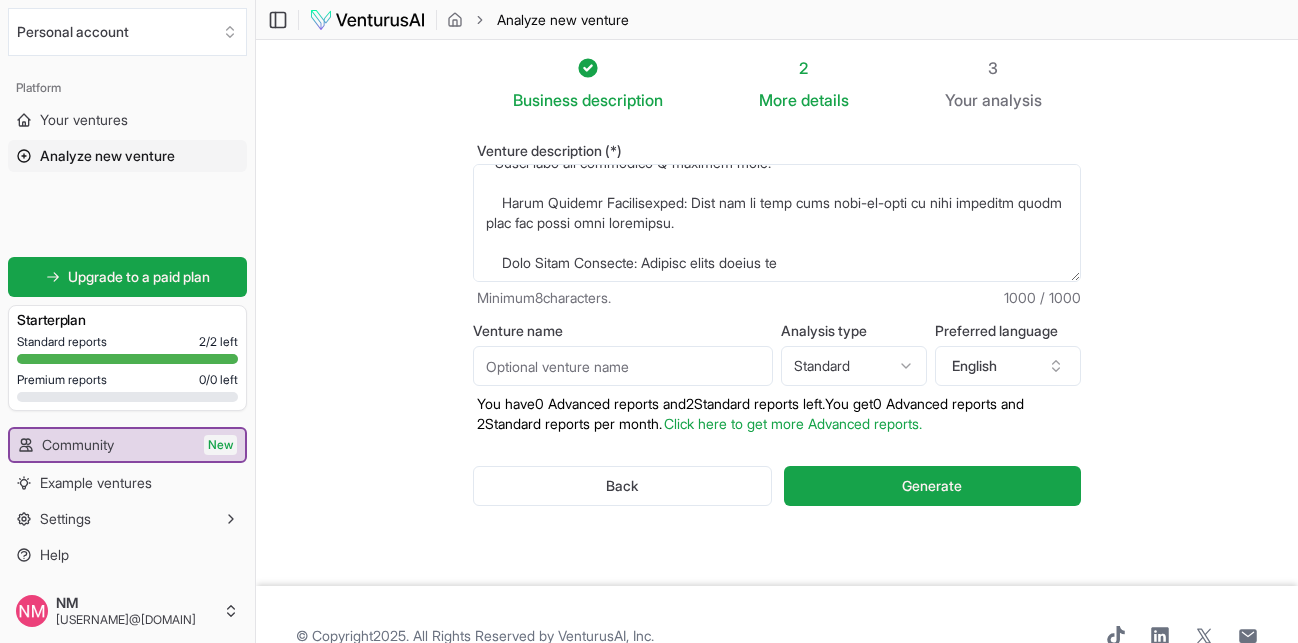 click on "Venture description (*)" at bounding box center (777, 223) 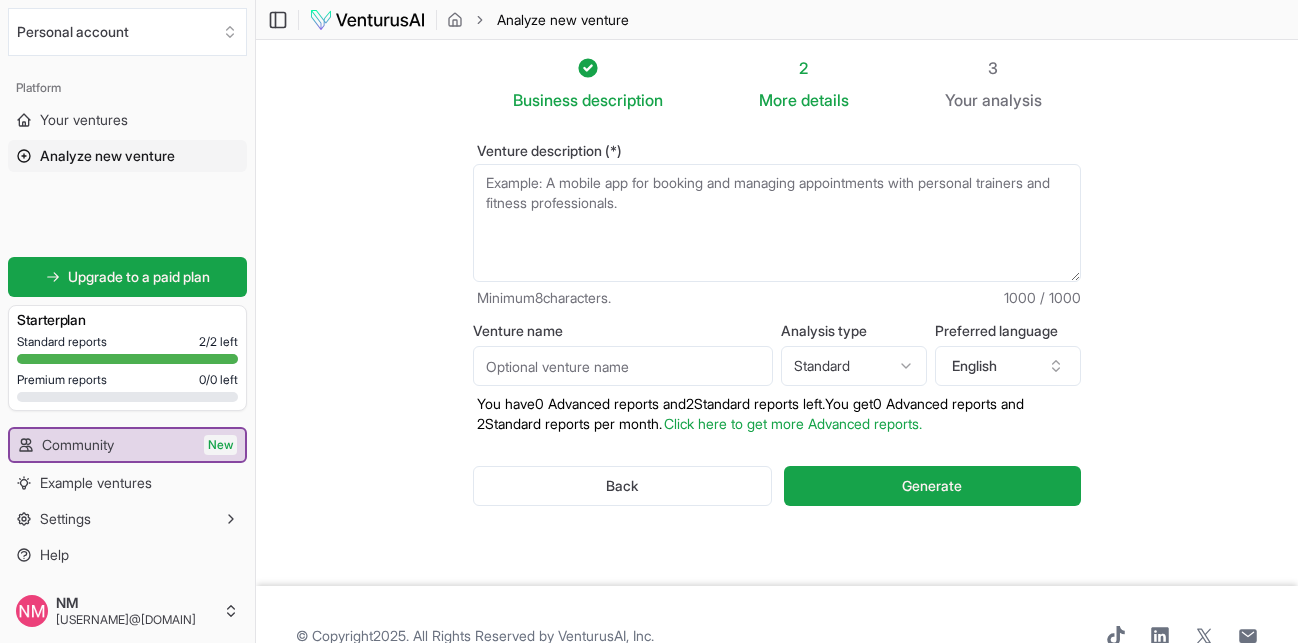 scroll, scrollTop: 0, scrollLeft: 0, axis: both 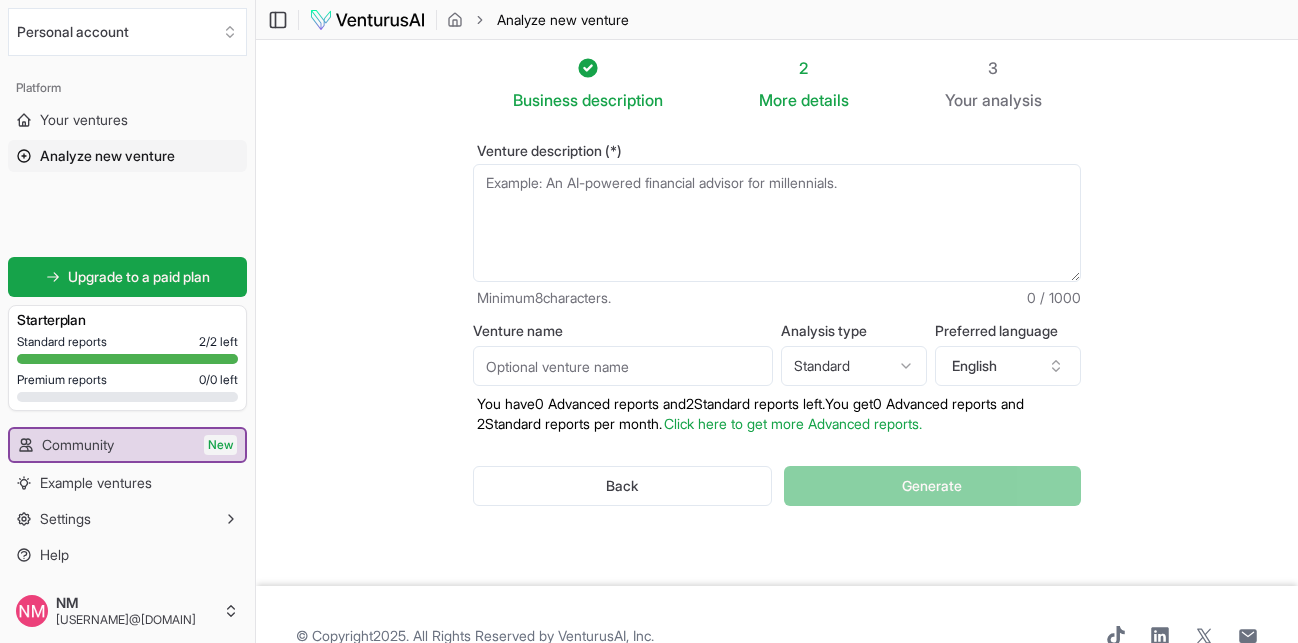 paste on "DB&T LINKS AUTOS is a dynamic and customer-focused automobile dealership based in [COUNTRY]. We specialize in the sales, servicing, and support of quality vehicles, catering to a wide range of personal and business transportation needs. Our services are designed to make car ownership and usage smooth, affordable, and reliable.
🚗 Our Core Services Include:
Car Sales:
We offer a wide selection of neatly used and imported vehicles (Tokunbo) at competitive prices. Each car is inspected for top performance and quality assurance before reaching our clients.
Vehicle Repairs & Diagnostics:
With experienced technicians on our team, we provide regular maintenance, general repairs, diagnostics, and servicing to keep your car in perfect condition.
Auction Importation:
We help clients purchase vehicles directly from auctions abroad (e.g., U.S., Canada), saving them money while delivering high-quality cars. We handle bidding, payment, shipping, and clearing.
Logistics" 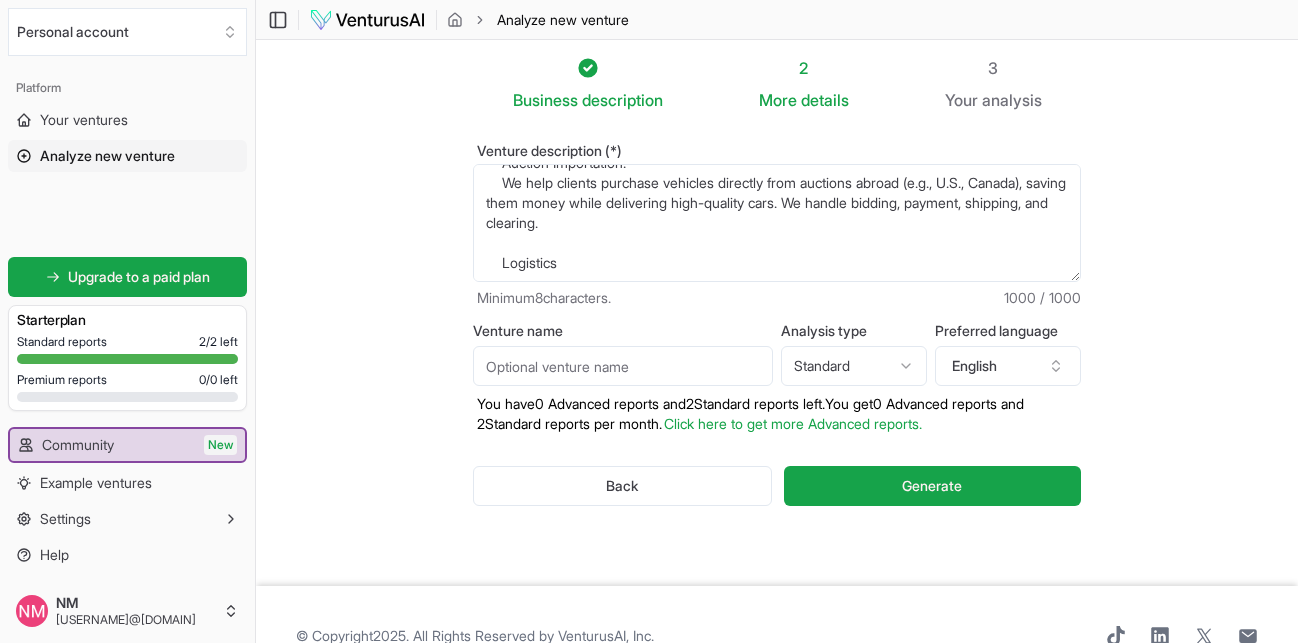 scroll, scrollTop: 340, scrollLeft: 0, axis: vertical 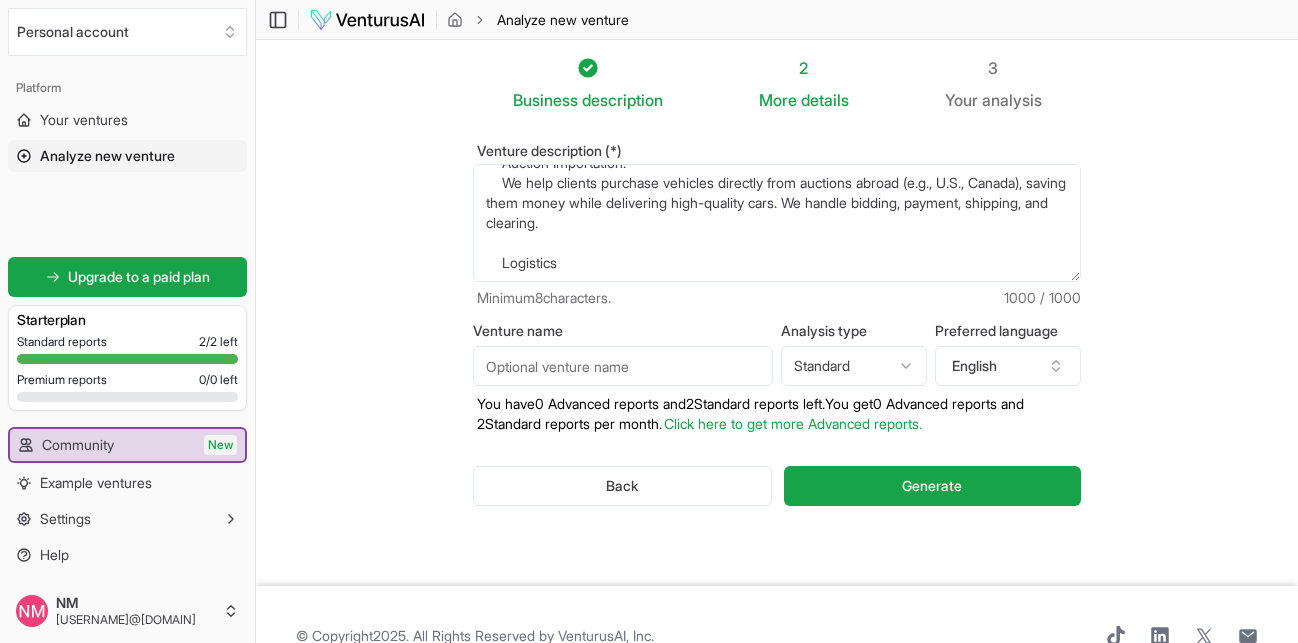 click on "DB&T LINKS AUTOS is a dynamic and customer-focused automobile dealership based in [COUNTRY]. We specialize in the sales, servicing, and support of quality vehicles, catering to a wide range of personal and business transportation needs. Our services are designed to make car ownership and usage smooth, affordable, and reliable.
🚗 Our Core Services Include:
Car Sales:
We offer a wide selection of neatly used and imported vehicles (Tokunbo) at competitive prices. Each car is inspected for top performance and quality assurance before reaching our clients.
Vehicle Repairs & Diagnostics:
With experienced technicians on our team, we provide regular maintenance, general repairs, diagnostics, and servicing to keep your car in perfect condition.
Auction Importation:
We help clients purchase vehicles directly from auctions abroad (e.g., U.S., Canada), saving them money while delivering high-quality cars. We handle bidding, payment, shipping, and clearing.
Logistics" at bounding box center [777, 223] 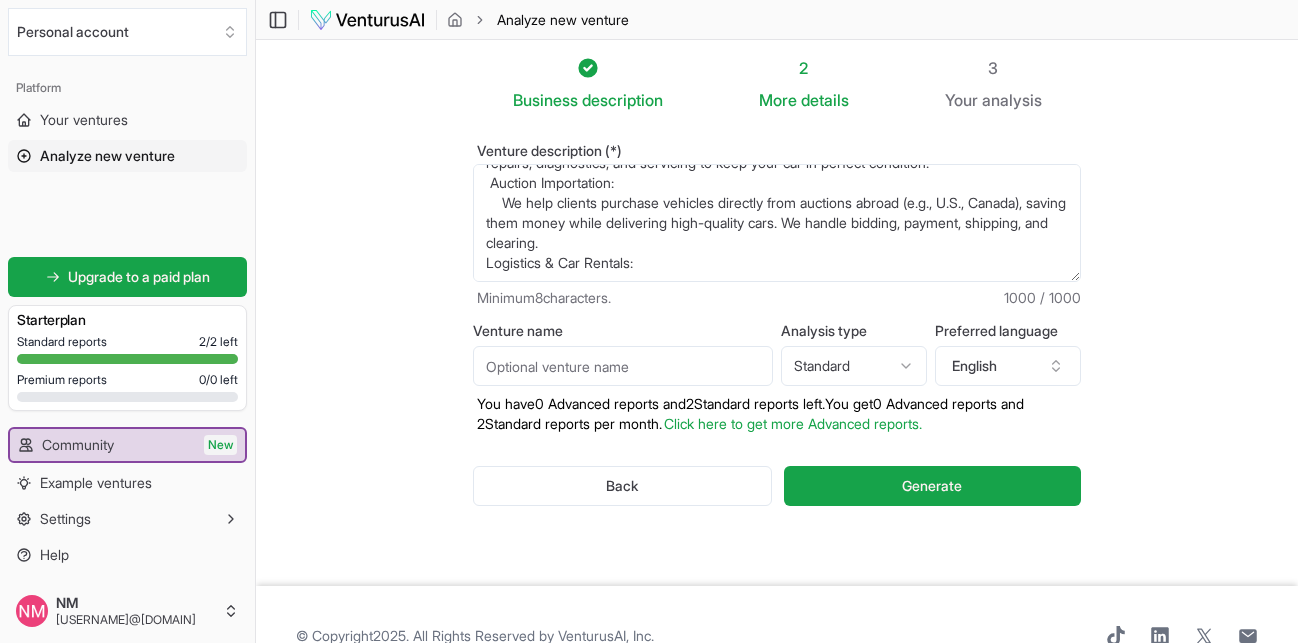 scroll, scrollTop: 0, scrollLeft: 0, axis: both 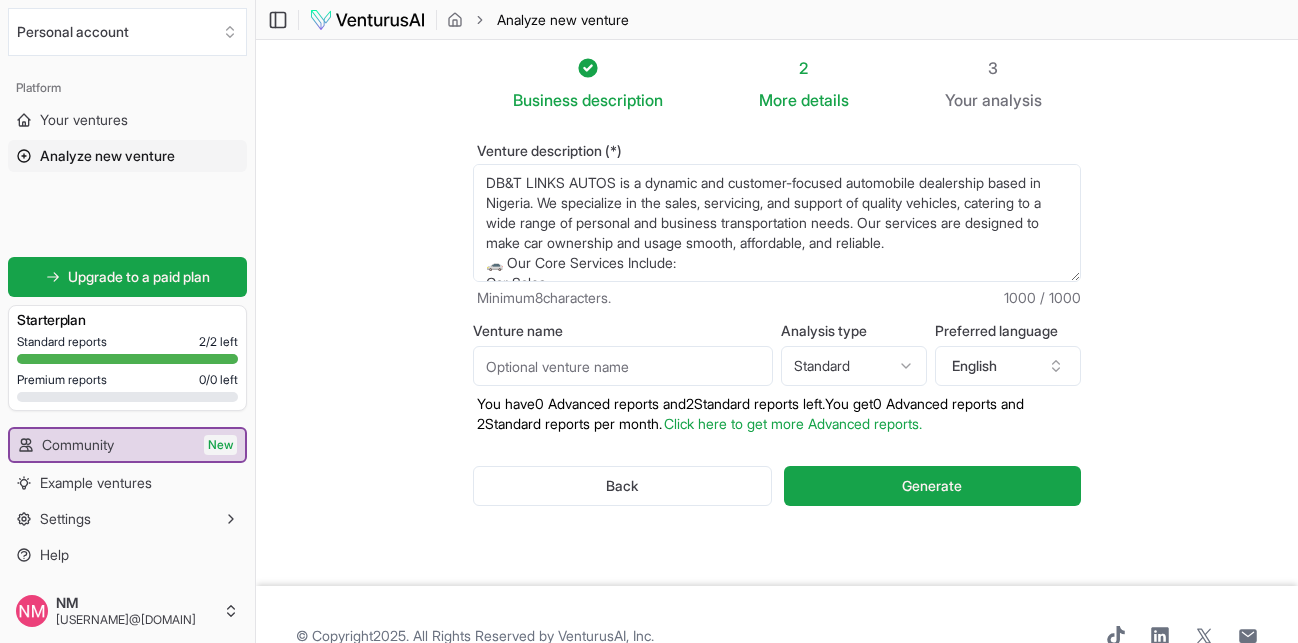 click on "DB&T LINKS AUTOS is a dynamic and customer-focused automobile dealership based in [COUNTRY]. We specialize in the sales, servicing, and support of quality vehicles, catering to a wide range of personal and business transportation needs. Our services are designed to make car ownership and usage smooth, affordable, and reliable.
🚗 Our Core Services Include:
Car Sales:
We offer a wide selection of neatly used and imported vehicles (Tokunbo) at competitive prices. Each car is inspected for top performance and quality assurance before reaching our clients.
Vehicle Repairs & Diagnostics:
With experienced technicians on our team, we provide regular maintenance, general repairs, diagnostics, and servicing to keep your car in perfect condition.
Auction Importation:
We help clients purchase vehicles directly from auctions abroad (e.g., U.S., Canada), saving them money while delivering high-quality cars. We handle bidding, payment, shipping, and clearing.
Logistics" at bounding box center (777, 223) 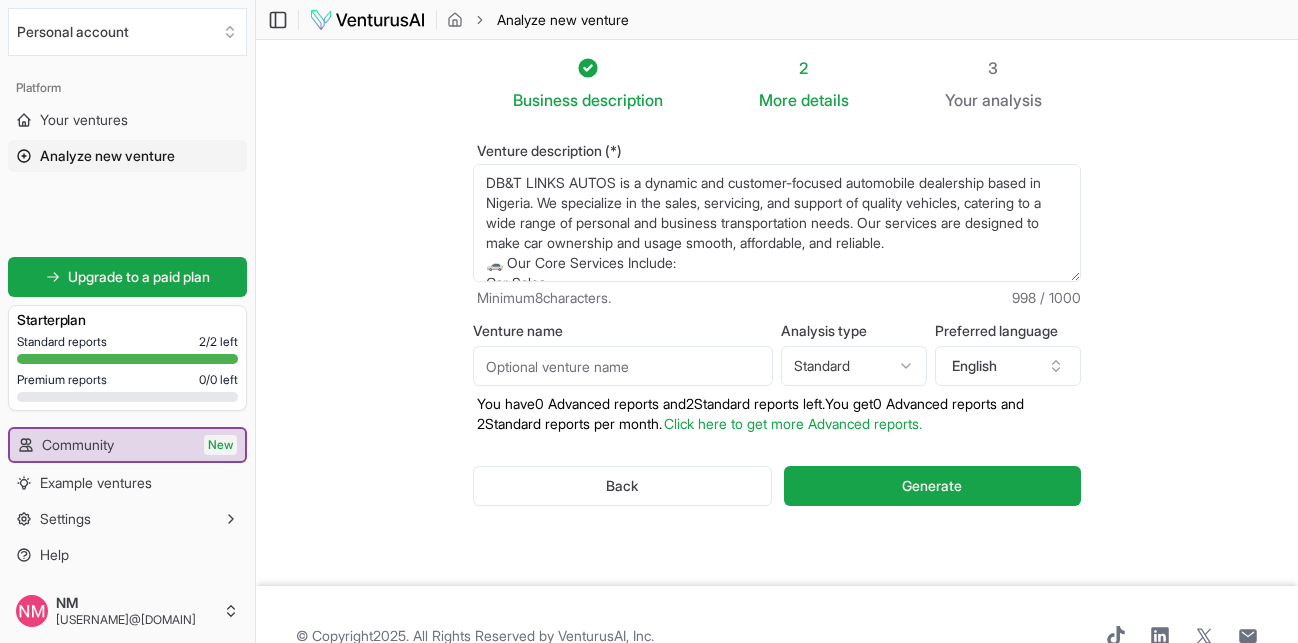 type on "DB&T LINKS AUTOS is a dynamic and customer-focused automobile dealership based in Nigeria. We specialize in the sales, servicing, and support of quality vehicles, catering to a wide range of personal and business transportation needs. Our services are designed to make car ownership and usage smooth, affordable, and reliable.
🚗 Our Core Services Include:
Car Sales:
We offer a wide selection of neatly used and imported vehicles (Tokunbo) at competitive prices. Each car is inspected for top performance and quality assurance before reaching our clients.
Vehicle Repairs & Diagnostics:
With experienced technicians on our team, we provide regular maintenance, general repairs, diagnostics, and servicing to keep your car in perfect condition.
Auction Importation:
We help clients purchase vehicles directly from auctions abroad (e.g., U.S., Canada), saving them money while delivering high-quality cars. We handle bidding, payment, shipping, and clearing.
Logistics & Car Rentals:" 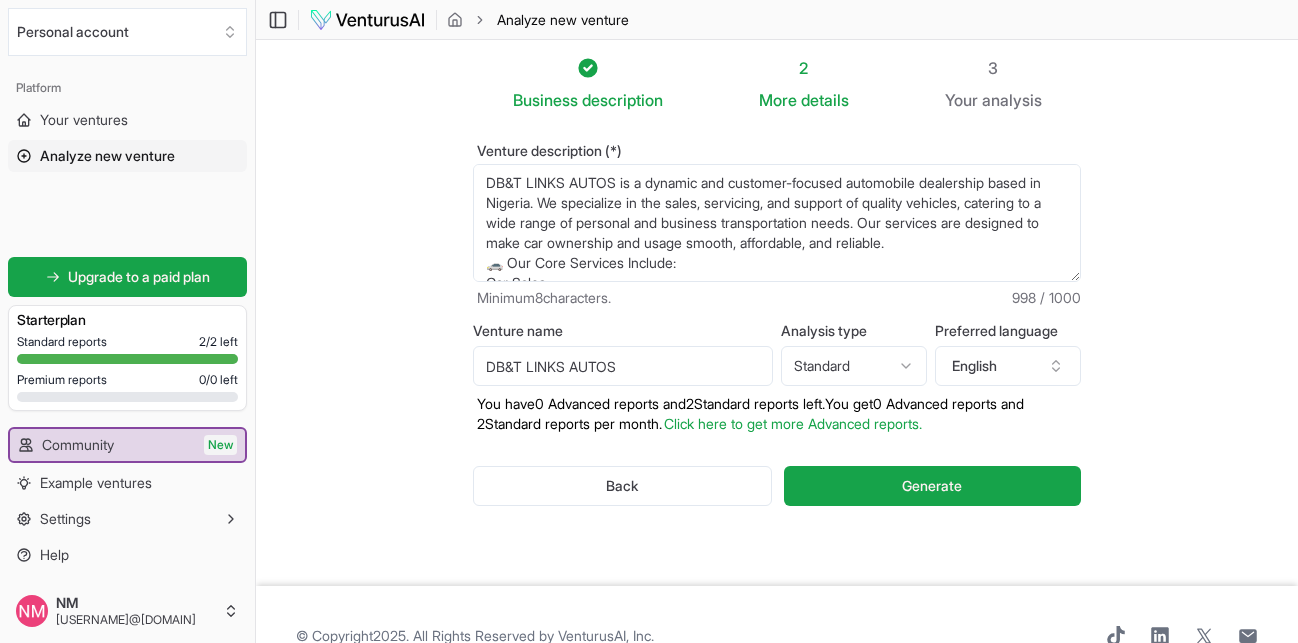 type on "DB&T LINKS AUTOS" 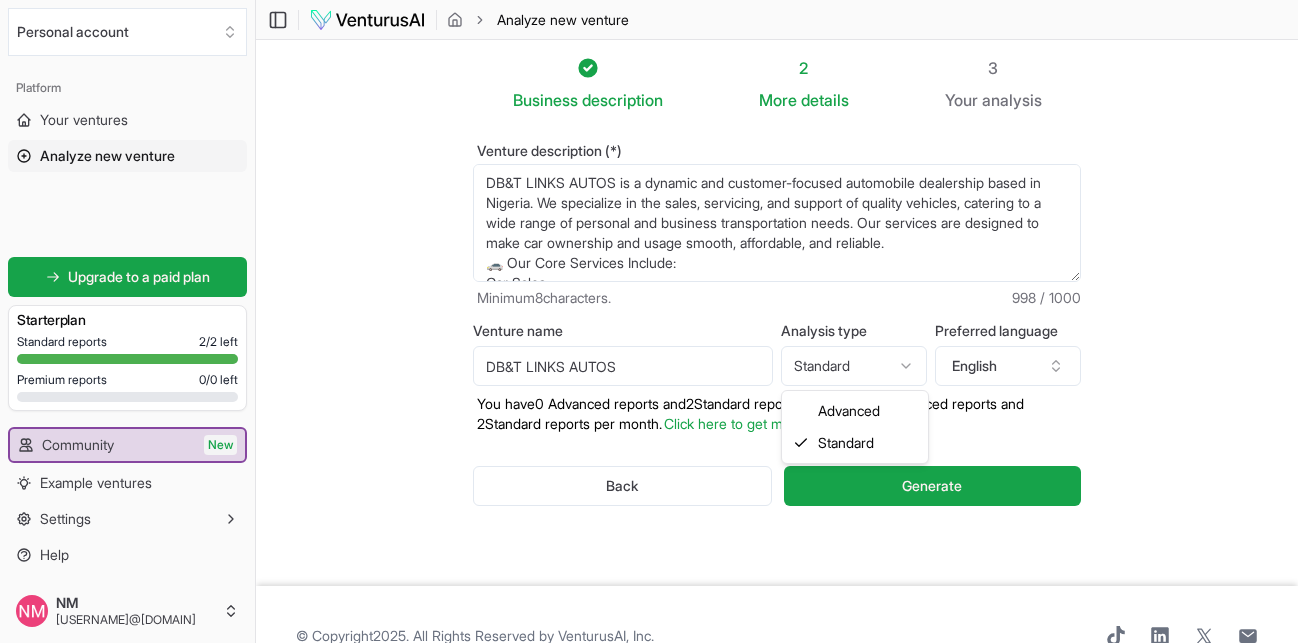 click on "Personal account Platform Your ventures Analyze new venture Get started for free Upgrade to a paid plan Starter plan Standard reports 2 / 2 left Premium reports 0 / 0 left Community New Example ventures Settings Help NM [EMAIL] Toggle Sidebar Analyze new venture Analyze new venture Business description 2 More details 3 Your analysis Venture description (*) Minimum 8 characters. 998 / 1000 Venture name DB&T LINKS AUTOS Analysis type Standard Advanced Standard Preferred language English You have 0 Advanced reports and 2 Standard reports left. Y ou get 0 Advanced reports and 2 Standard reports per month. Click here to get more Advanced reports. Back Generate © Copyright 2025 . All Rights Reserved by VenturusAI, Inc . Advanced Standard" at bounding box center (649, 321) 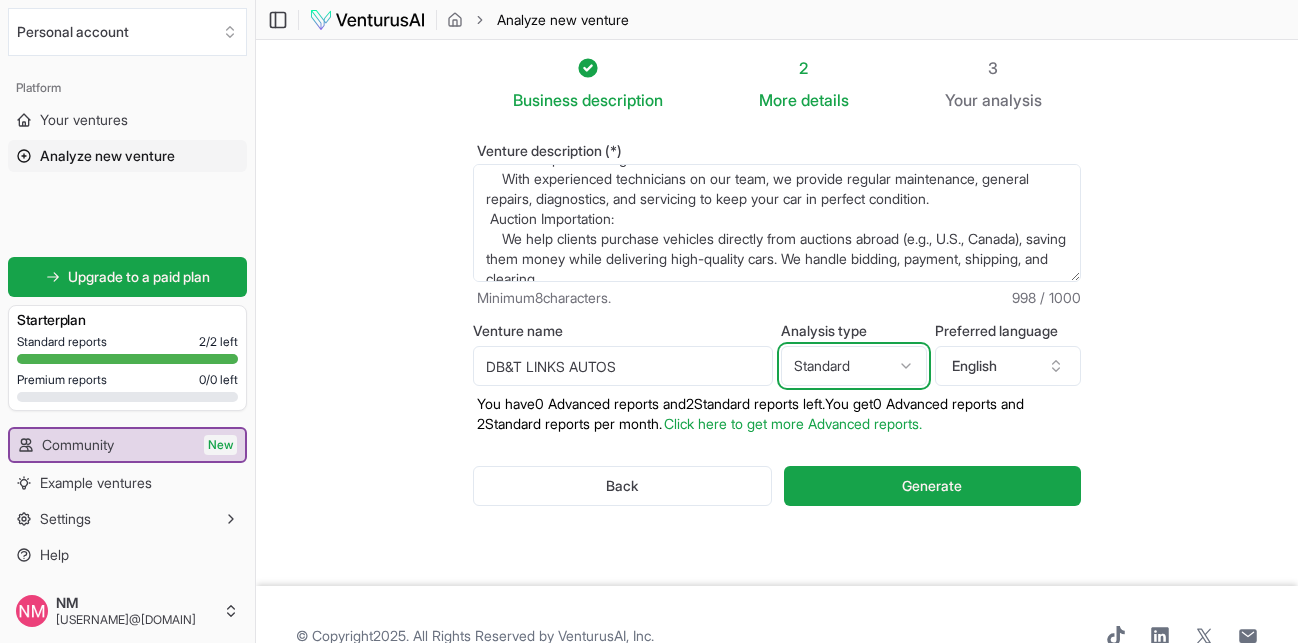 scroll, scrollTop: 280, scrollLeft: 0, axis: vertical 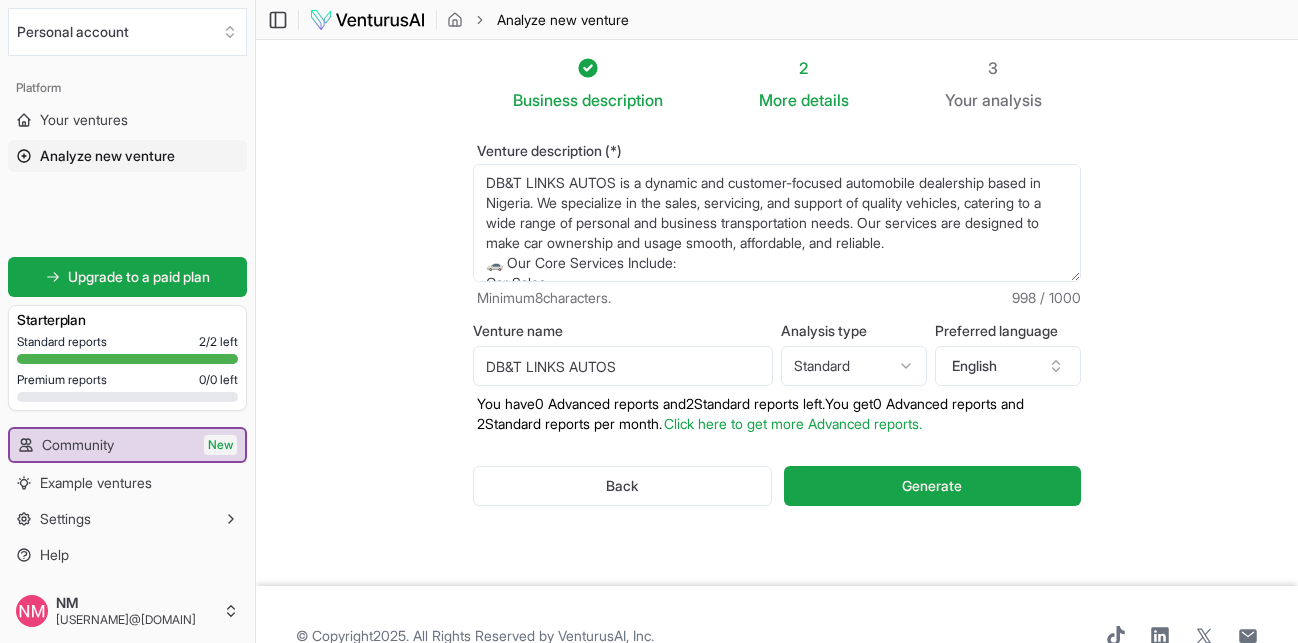 paste on "Car Sales (Foreign" 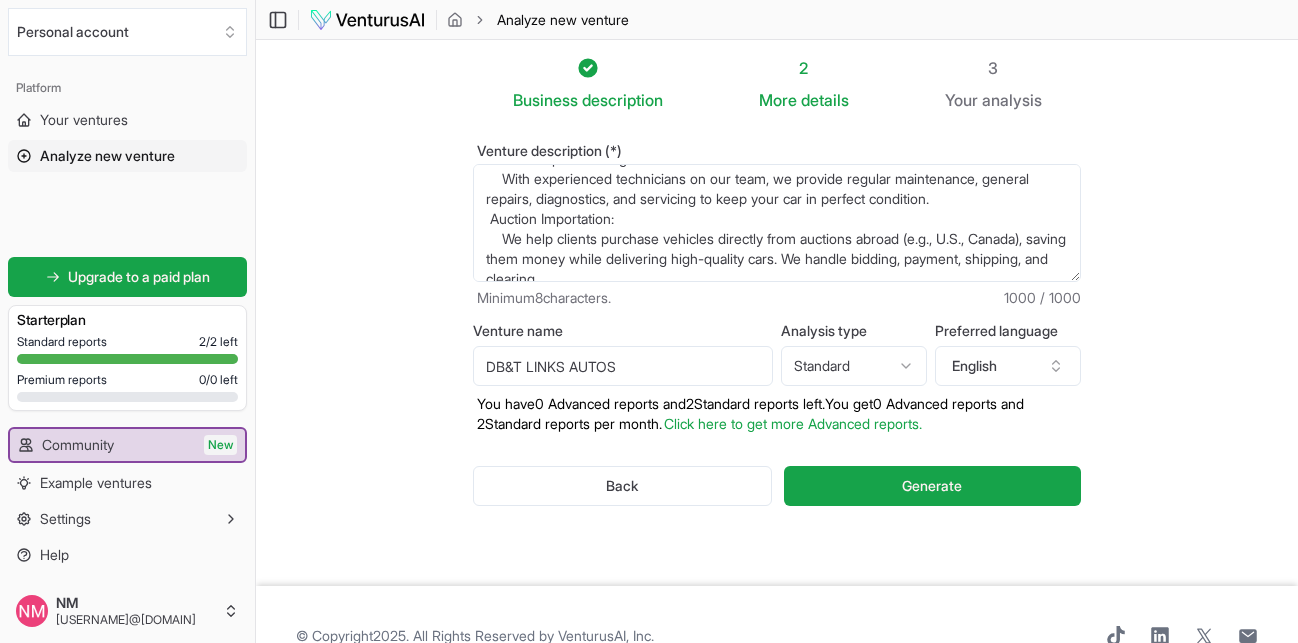 scroll, scrollTop: 0, scrollLeft: 0, axis: both 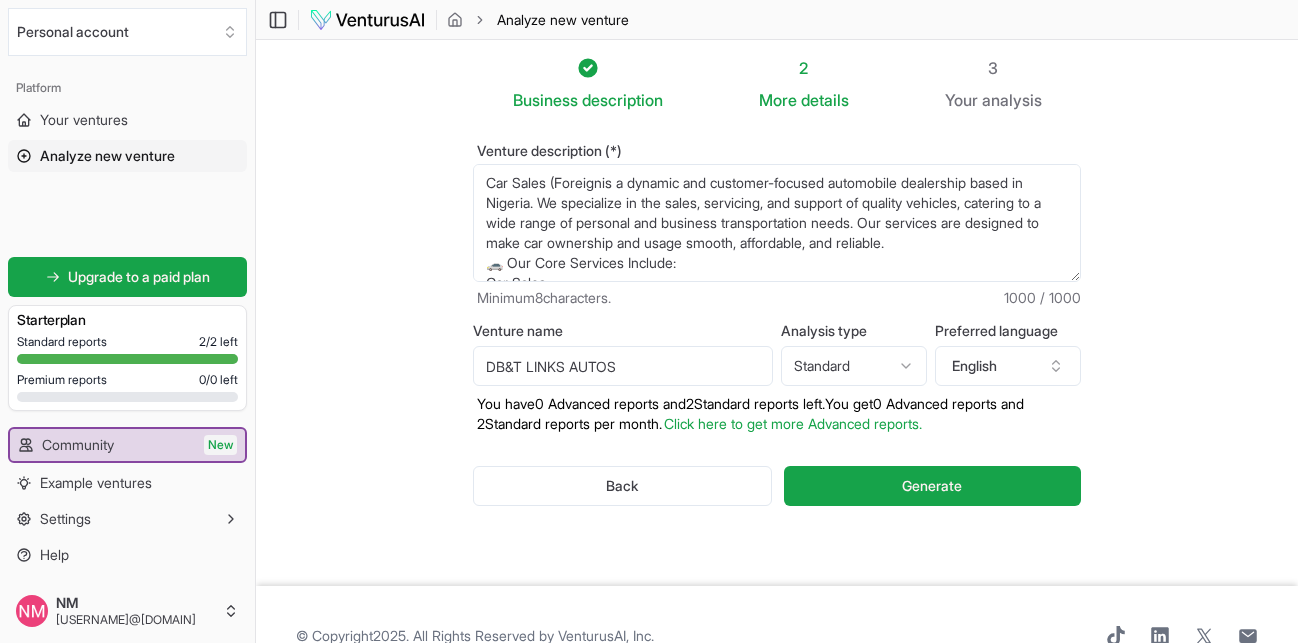 click on "DB&T LINKS AUTOS is a dynamic and customer-focused automobile dealership based in Nigeria. We specialize in the sales, servicing, and support of quality vehicles, catering to a wide range of personal and business transportation needs. Our services are designed to make car ownership and usage smooth, affordable, and reliable.
🚗 Our Core Services Include:
Car Sales:
We offer a wide selection of neatly used and imported vehicles (Tokunbo) at competitive prices. Each car is inspected for top performance and quality assurance before reaching our clients.
Vehicle Repairs & Diagnostics:
With experienced technicians on our team, we provide regular maintenance, general repairs, diagnostics, and servicing to keep your car in perfect condition.
Auction Importation:
We help clients purchase vehicles directly from auctions abroad (e.g., U.S., Canada), saving them money while delivering high-quality cars. We handle bidding, payment, shipping, and clearing.
Logistics & Car Rentals:" at bounding box center [777, 223] 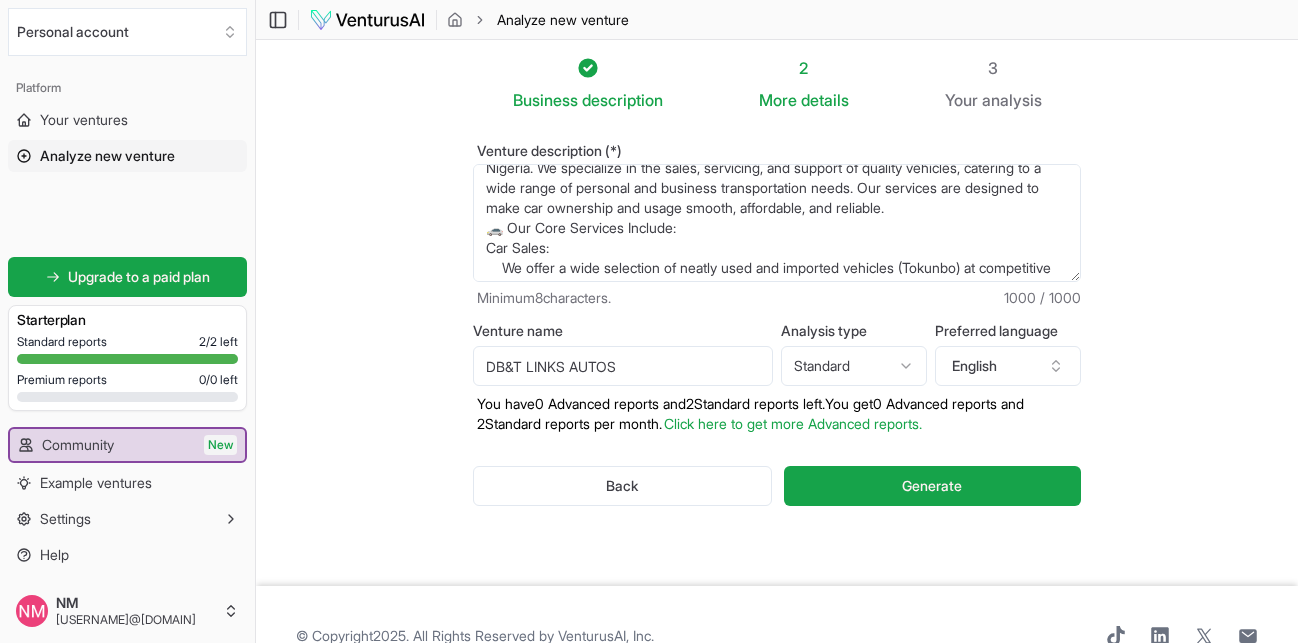 scroll, scrollTop: 41, scrollLeft: 0, axis: vertical 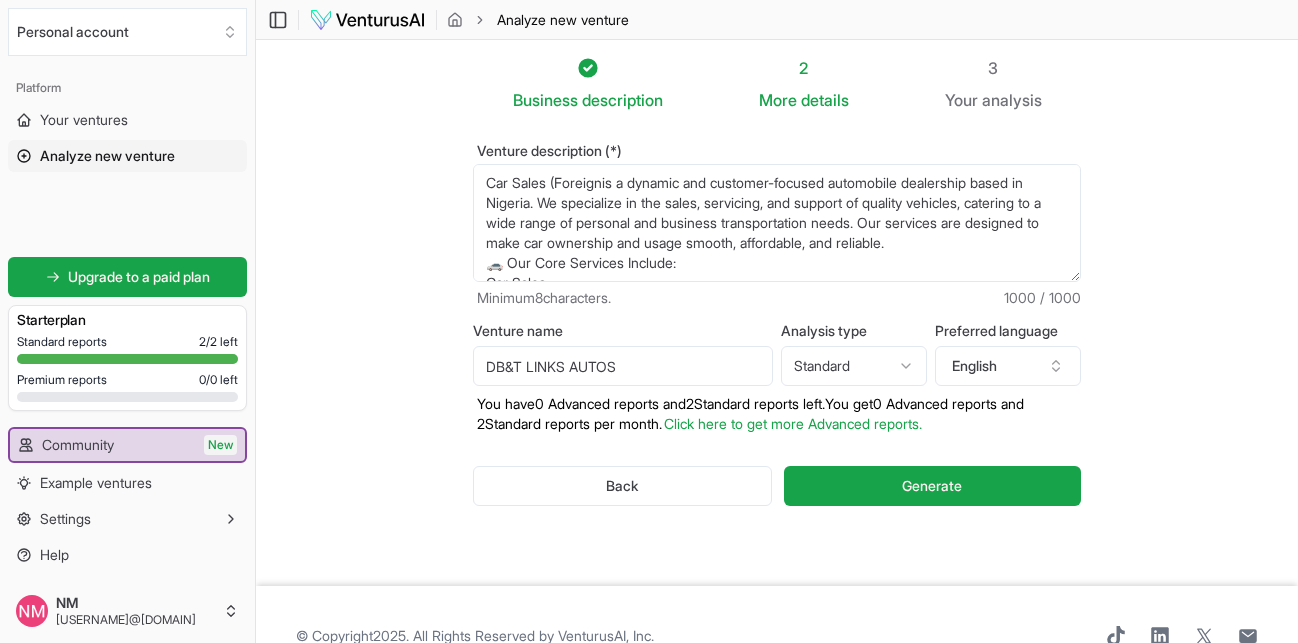 drag, startPoint x: 964, startPoint y: 242, endPoint x: 362, endPoint y: 123, distance: 613.6489 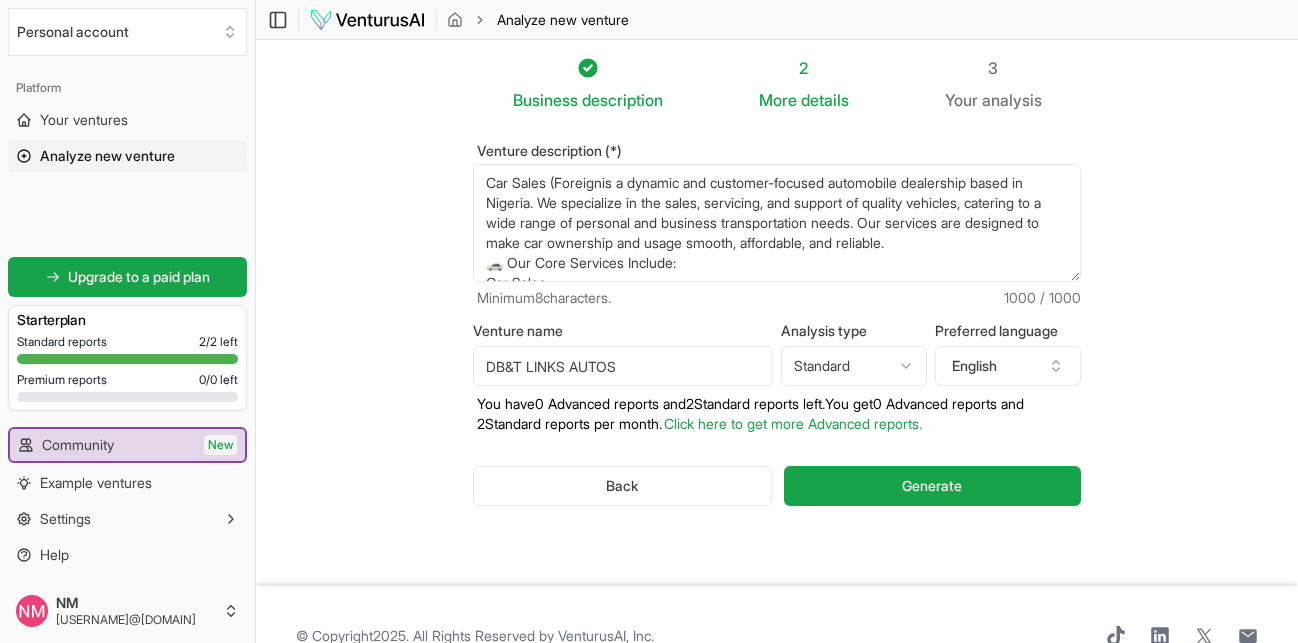 click on "DB&T LINKS AUTOS is a dynamic and customer-focused automobile dealership based in Nigeria. We specialize in the sales, servicing, and support of quality vehicles, catering to a wide range of personal and business transportation needs. Our services are designed to make car ownership and usage smooth, affordable, and reliable.
🚗 Our Core Services Include:
Car Sales:
We offer a wide selection of neatly used and imported vehicles (Tokunbo) at competitive prices. Each car is inspected for top performance and quality assurance before reaching our clients.
Vehicle Repairs & Diagnostics:
With experienced technicians on our team, we provide regular maintenance, general repairs, diagnostics, and servicing to keep your car in perfect condition.
Auction Importation:
We help clients purchase vehicles directly from auctions abroad (e.g., U.S., Canada), saving them money while delivering high-quality cars. We handle bidding, payment, shipping, and clearing.
Logistics & Car Rentals:" at bounding box center [777, 223] 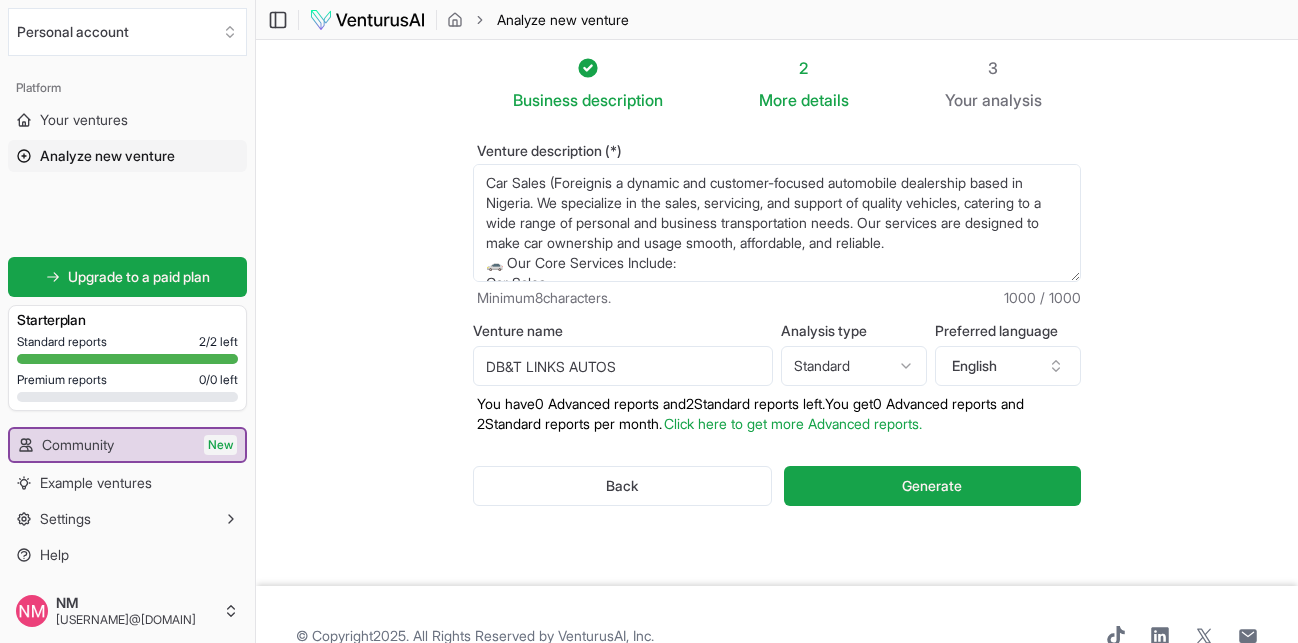 paste on "& Nigerian-Used),Repairs, Maintenance & Diagnostics,Auction Importation Services,Clearing & Delivery Logistics,Car Rentals, Driver Services & Airport Pickup,Vehicle Financing & Car Loans" 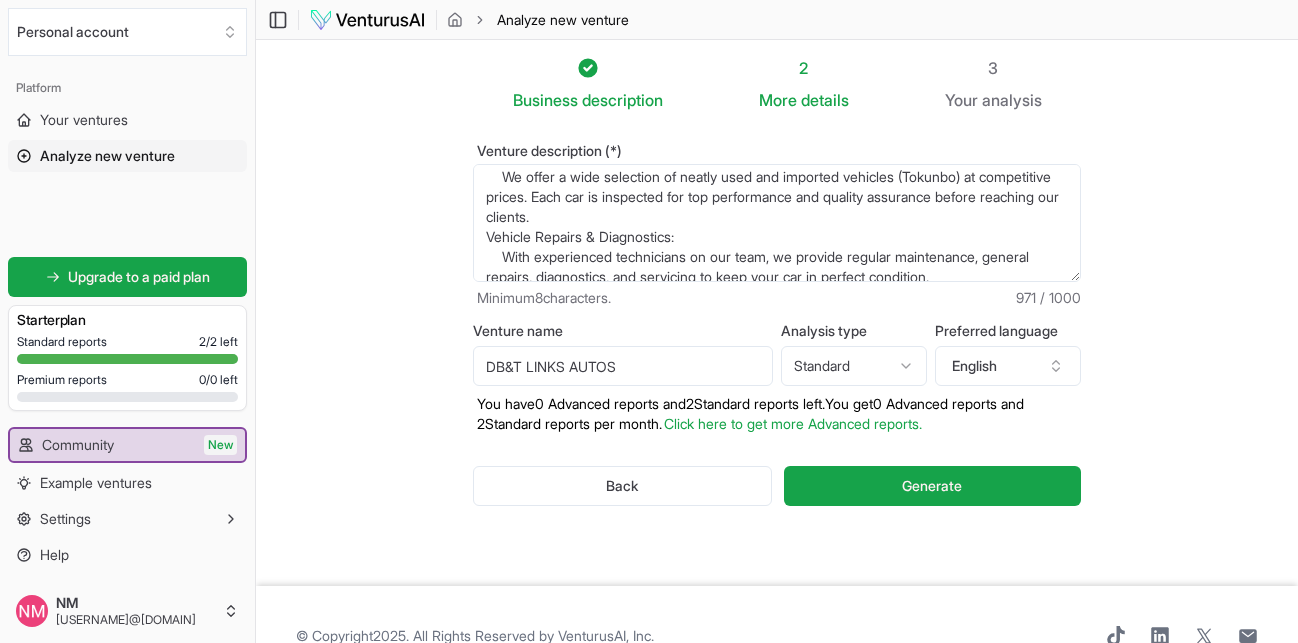 scroll, scrollTop: 280, scrollLeft: 0, axis: vertical 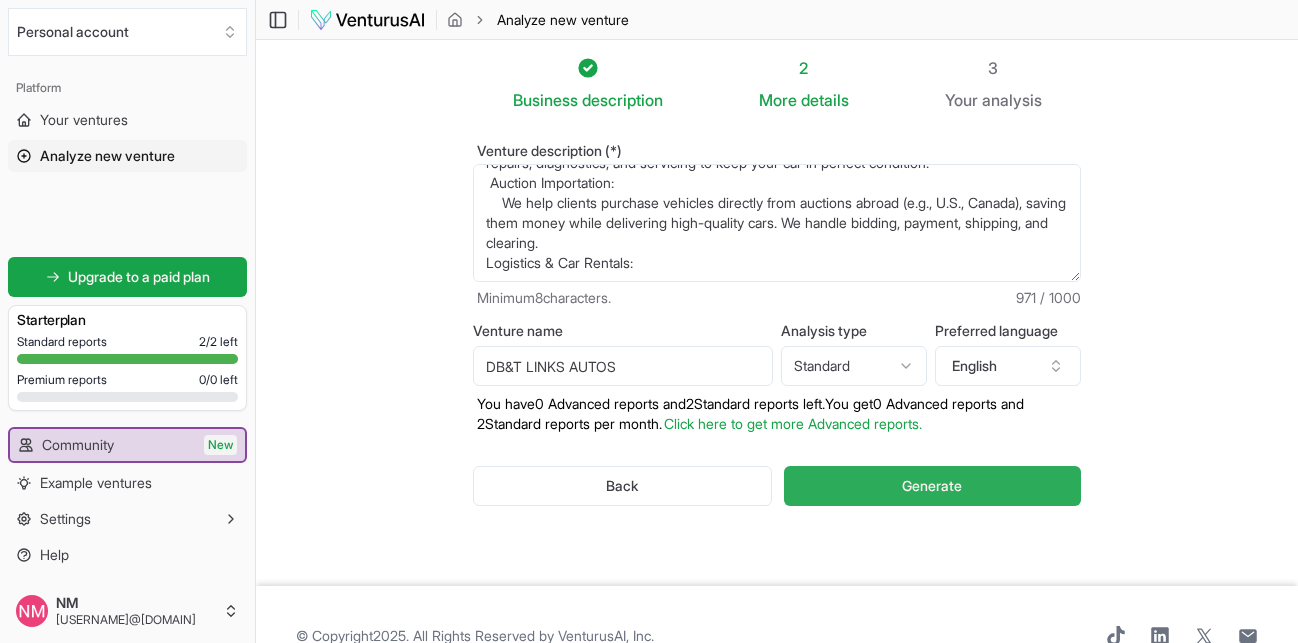 type on "Car Sales (Foreign & Nigerian-Used),Repairs, Maintenance & Diagnostics,Auction Importation Services,Clearing & Delivery Logistics,Car Rentals, Driver Services & Airport Pickup,Vehicle Financing & Car Loans, Our services are designed to make car ownership and usage smooth, affordable, and reliable.
🚗 Our Core Services Include:
Car Sales:
We offer a wide selection of neatly used and imported vehicles (Tokunbo) at competitive prices. Each car is inspected for top performance and quality assurance before reaching our clients.
Vehicle Repairs & Diagnostics:
With experienced technicians on our team, we provide regular maintenance, general repairs, diagnostics, and servicing to keep your car in perfect condition.
Auction Importation:
We help clients purchase vehicles directly from auctions abroad (e.g., U.S., Canada), saving them money while delivering high-quality cars. We handle bidding, payment, shipping, and clearing.
Logistics & Car Rentals:" 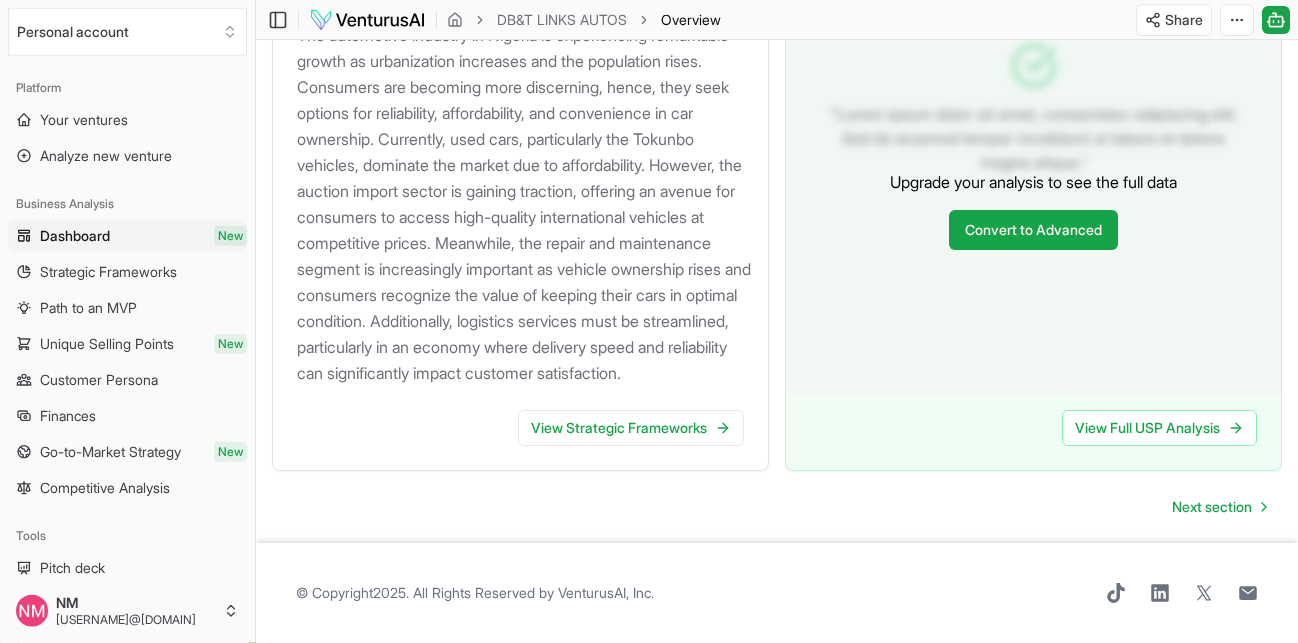scroll, scrollTop: 2193, scrollLeft: 0, axis: vertical 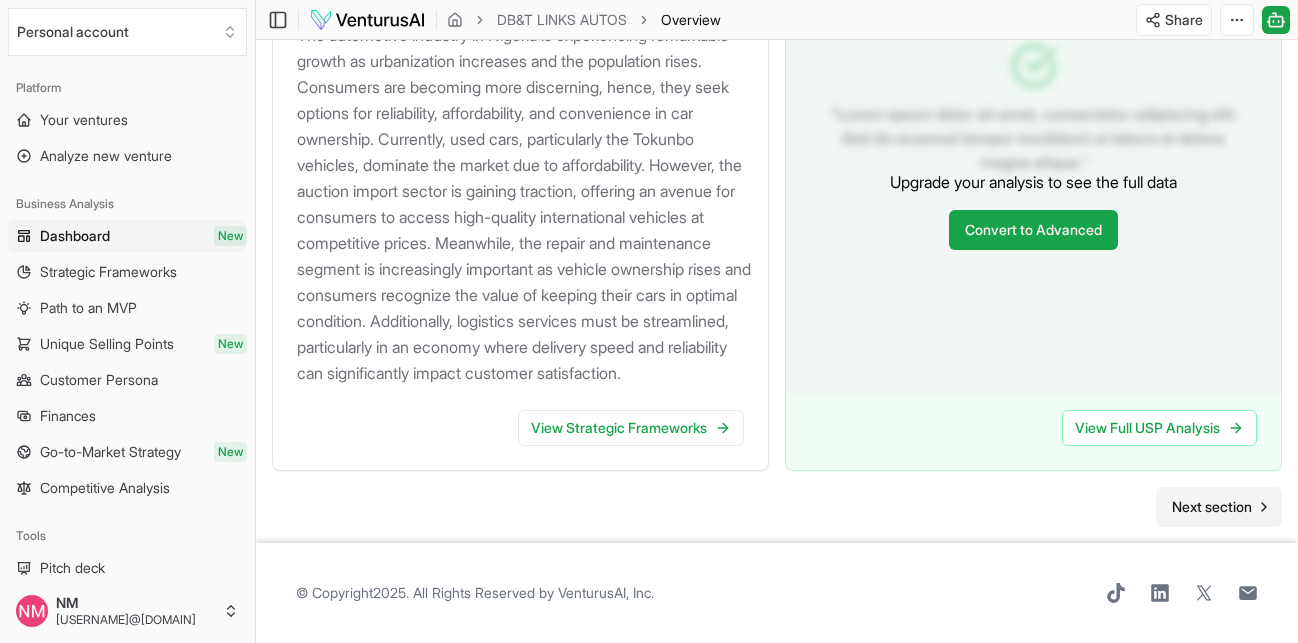 click on "Next section" at bounding box center (1212, 507) 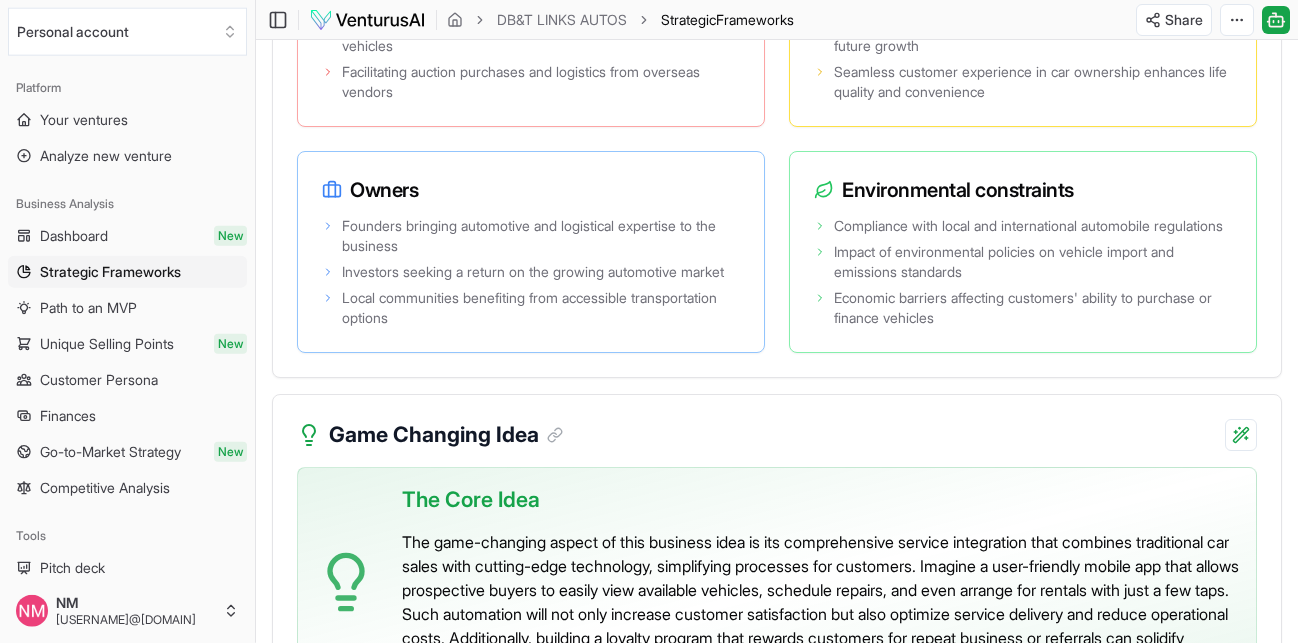scroll, scrollTop: 4627, scrollLeft: 0, axis: vertical 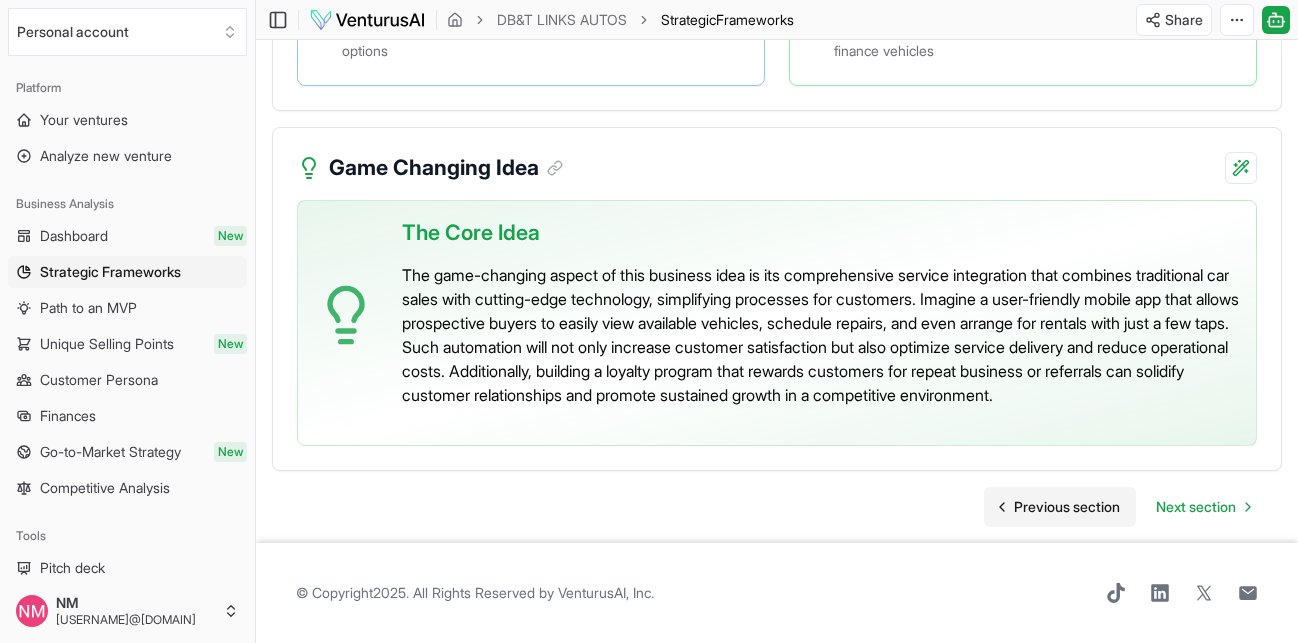 click on "Previous section" at bounding box center (1067, 507) 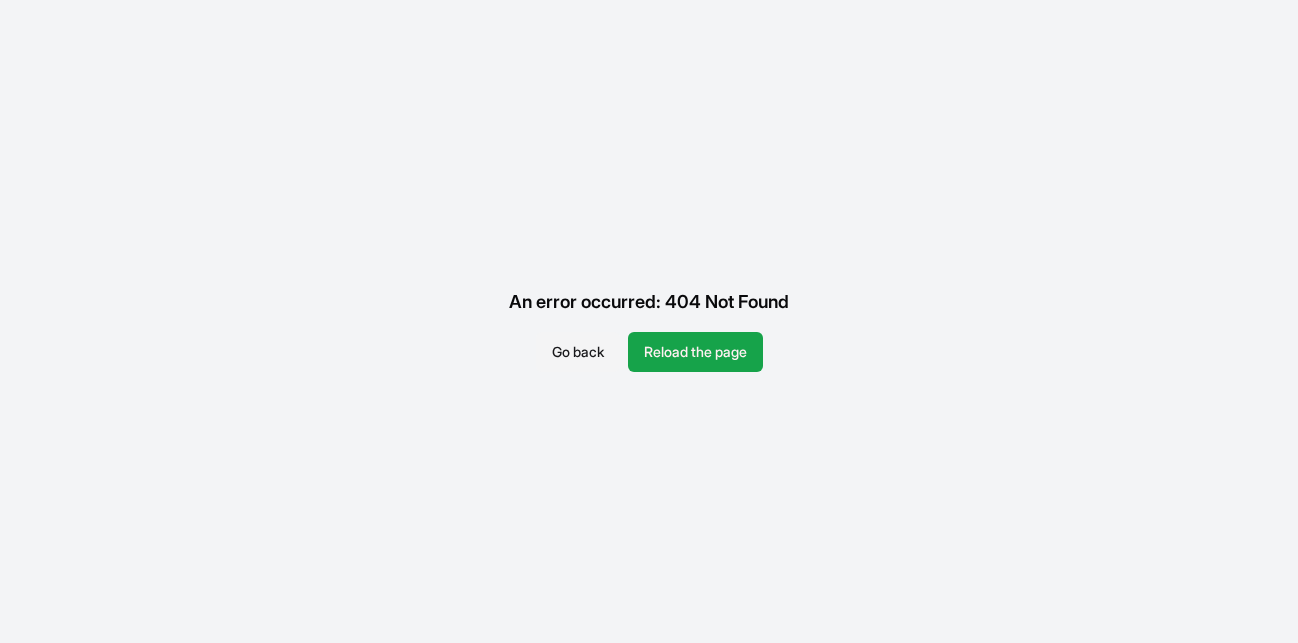 scroll, scrollTop: 0, scrollLeft: 0, axis: both 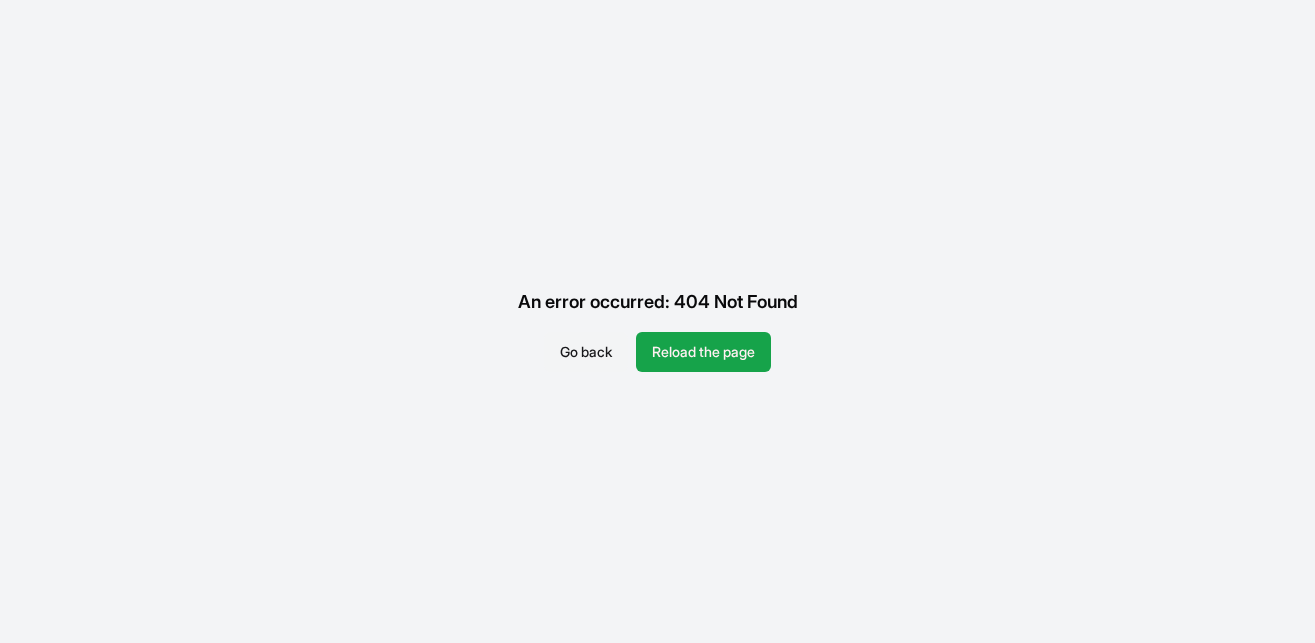 click on "Go back" at bounding box center (586, 352) 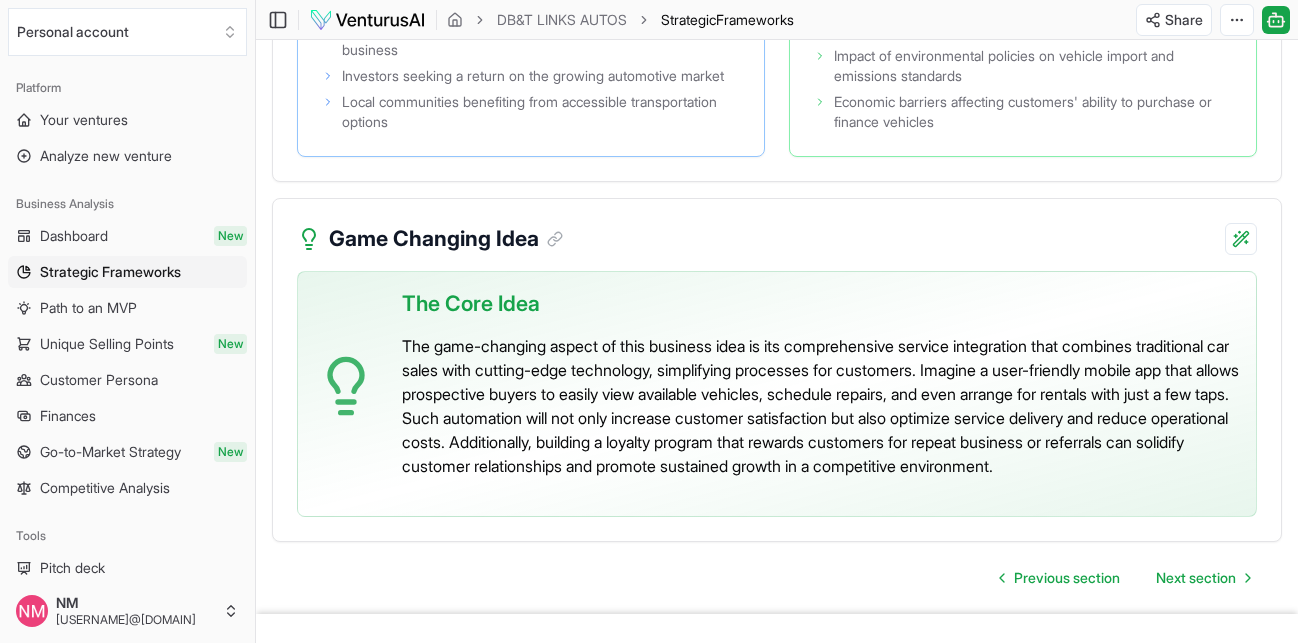 scroll, scrollTop: 4627, scrollLeft: 0, axis: vertical 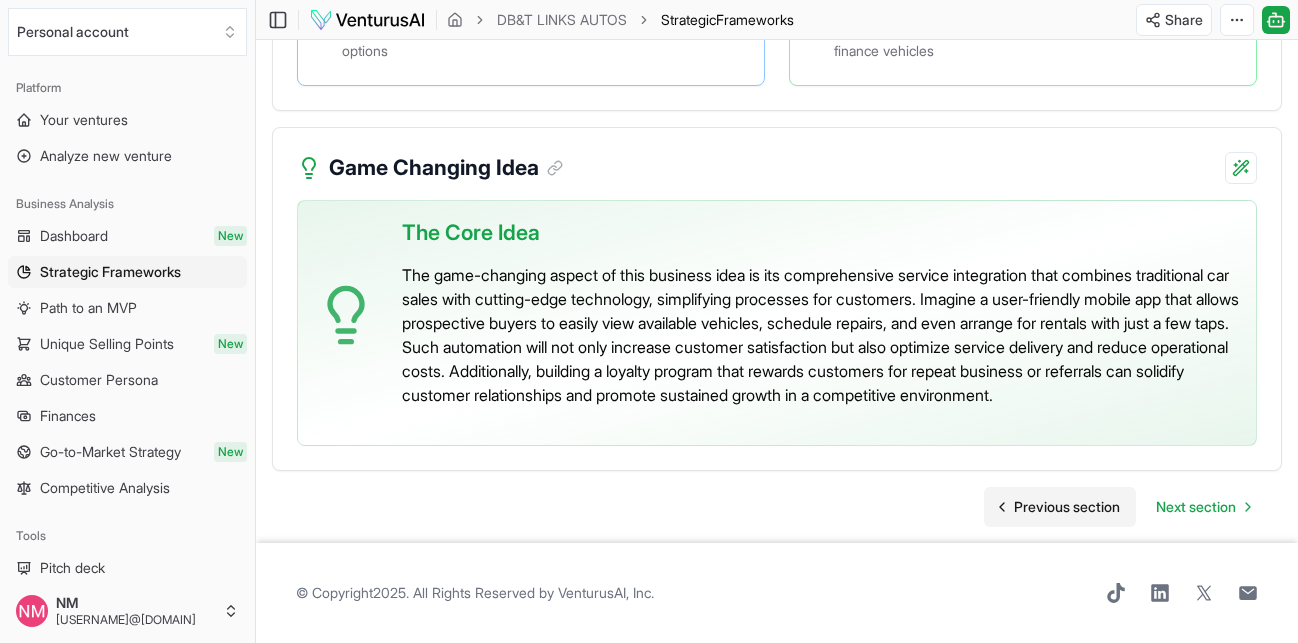click on "Previous section" at bounding box center [1067, 507] 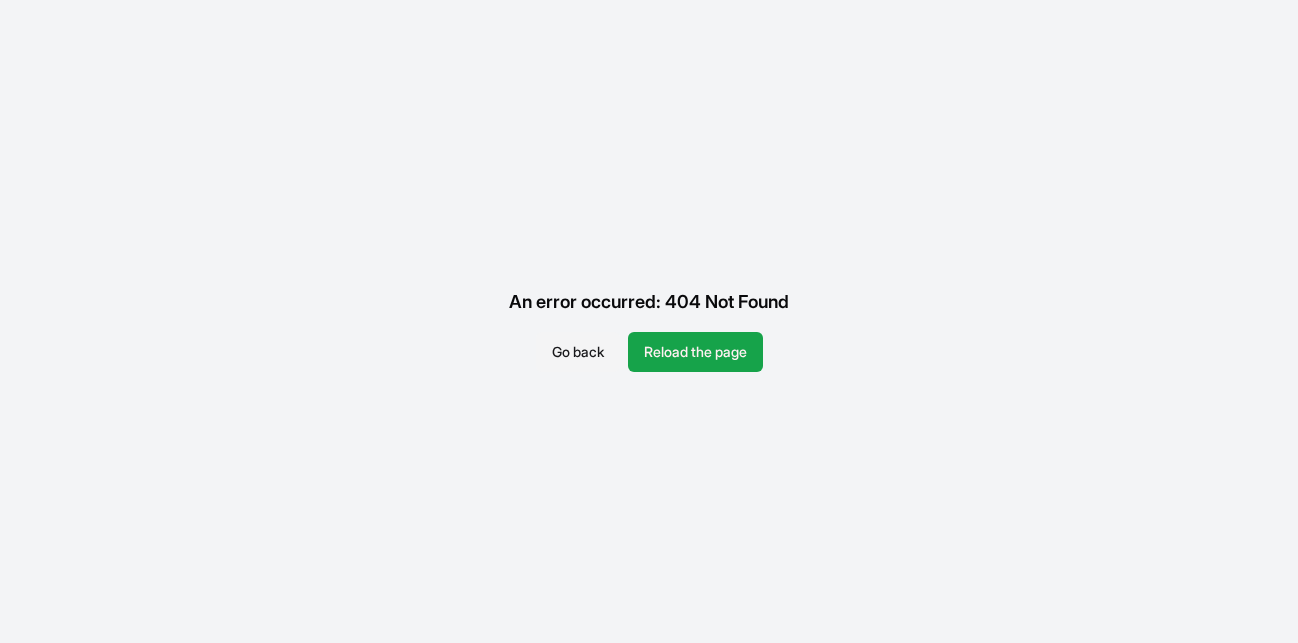 scroll, scrollTop: 0, scrollLeft: 0, axis: both 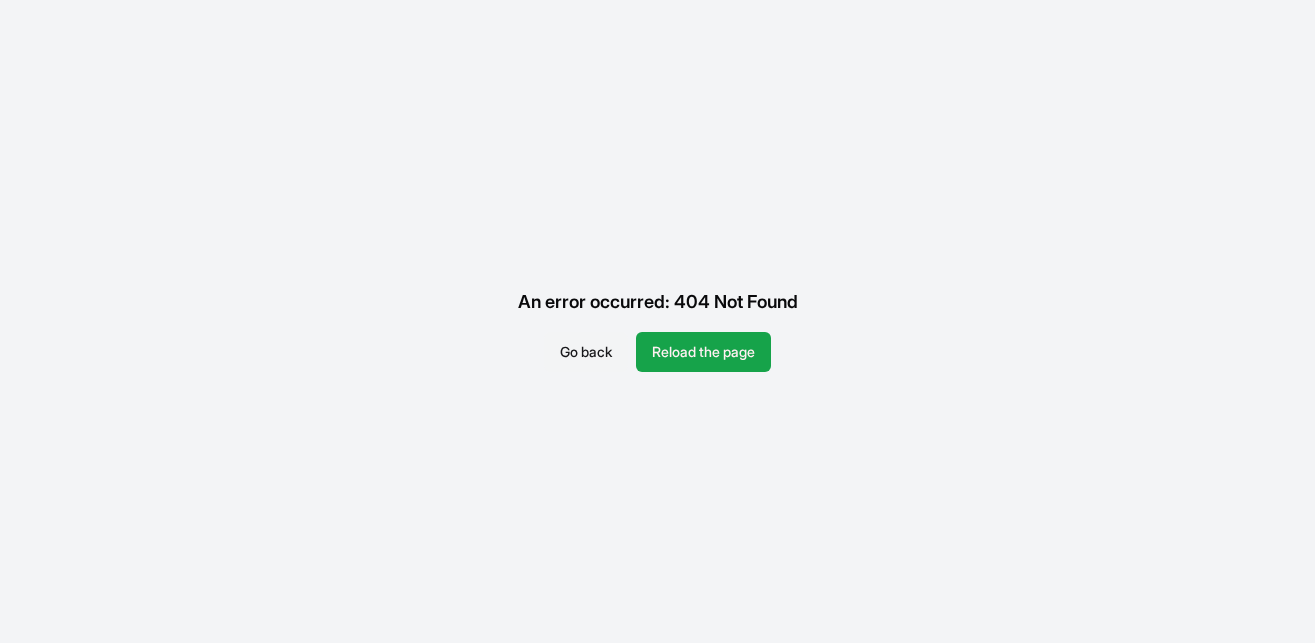 click on "Go back" at bounding box center (586, 352) 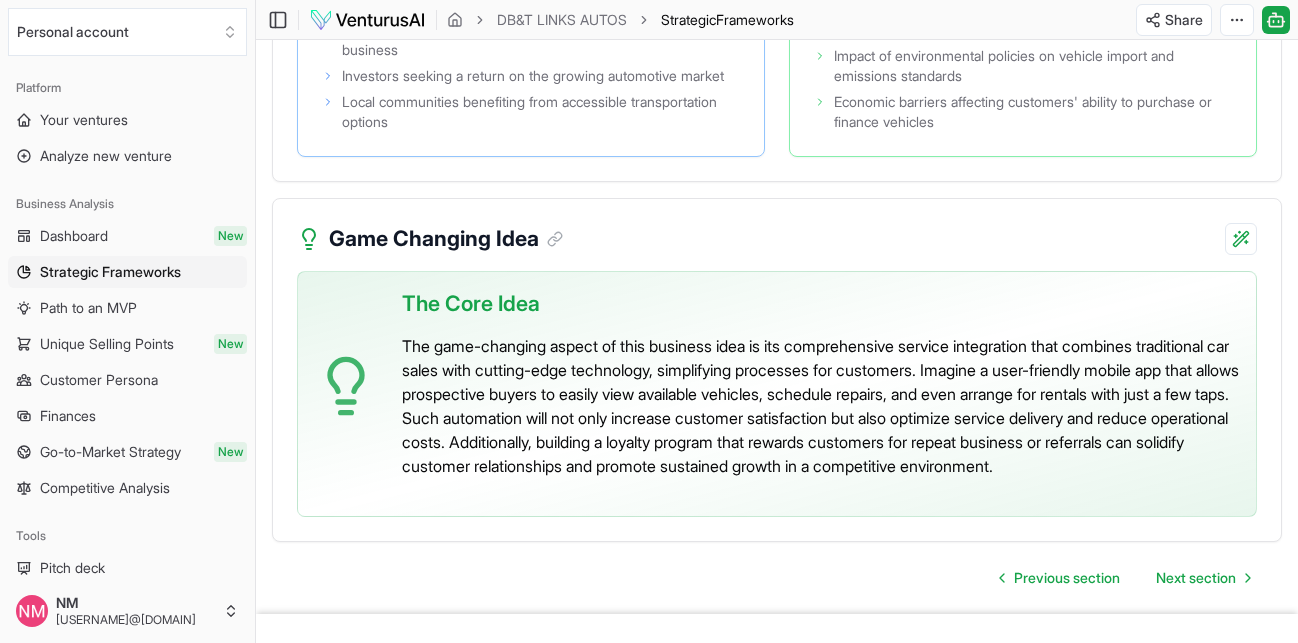 scroll, scrollTop: 4627, scrollLeft: 0, axis: vertical 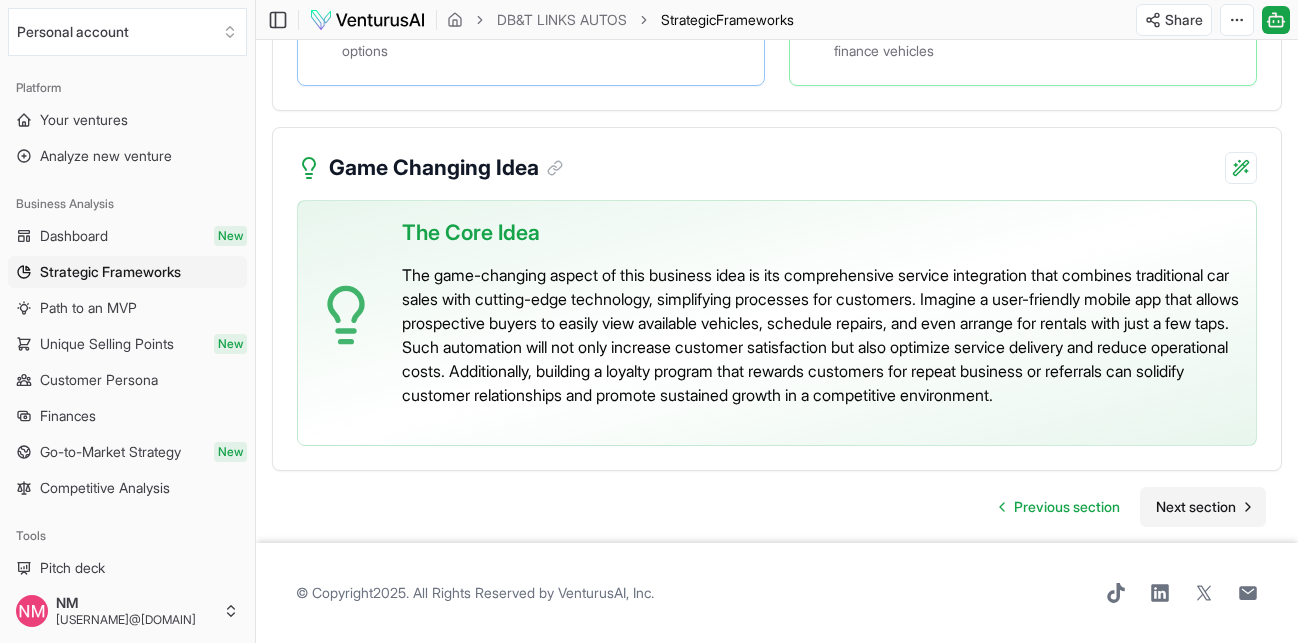 click on "Next section" at bounding box center (1196, 507) 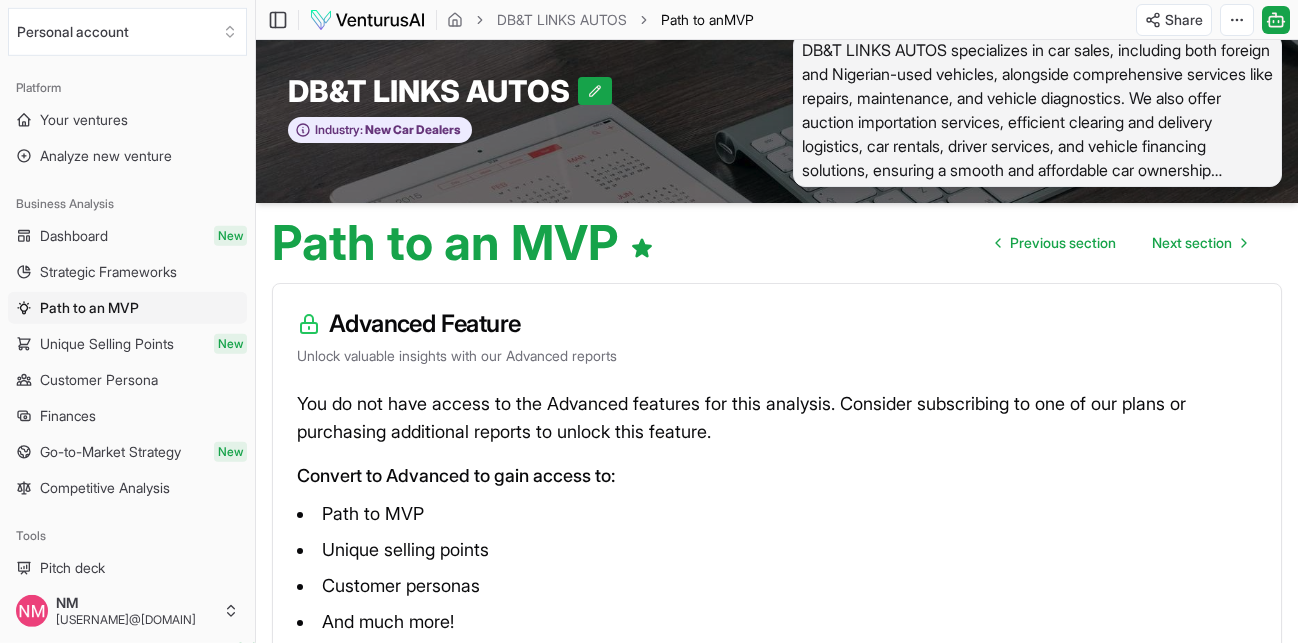 scroll, scrollTop: 0, scrollLeft: 0, axis: both 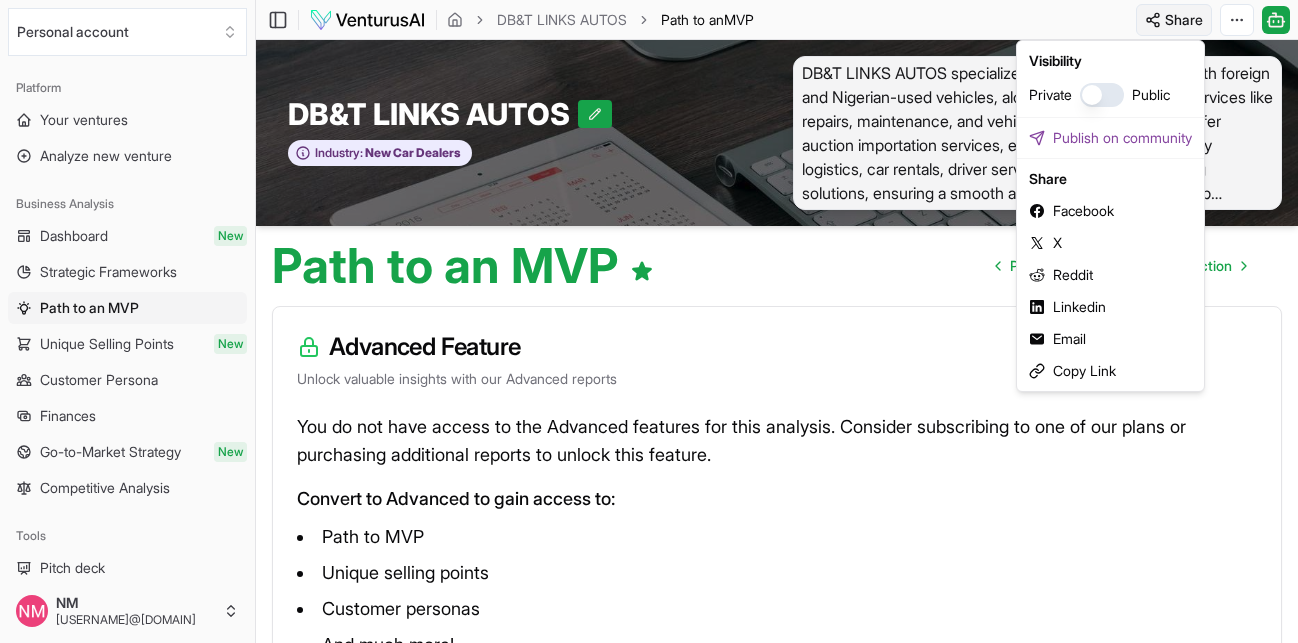 click on "Personal account Platform Your ventures Analyze new venture Business Analysis Dashboard New Strategic Frameworks Path to an MVP Unique Selling Points New Customer Persona Finances Go-to-Market Strategy New Competitive Analysis Tools Pitch deck Resources Get started for free Upgrade to a paid plan Starter  plan Standard reports 1 / 2   left Premium reports 0 / 0   left Community New Example ventures Settings Help NM [EMAIL] Toggle Sidebar DB&T LINKS AUTOS  Path to an  MVP Share Toggle Chat Sidebar DB&T LINKS AUTOS  Path to an  MVP DB&T LINKS AUTOS  Industry: New Car Dealers  DB&T LINKS AUTOS specializes in car sales, including both foreign and Nigerian-used vehicles, alongside comprehensive services like repairs, maintenance, and vehicle diagnostics. We also offer auction importation services, efficient clearing and delivery logistics, car rentals, driver services, and vehicle financing solutions, ensuring a smooth and affordable car ownership experience for our clients. Path to an MVP" at bounding box center (649, 321) 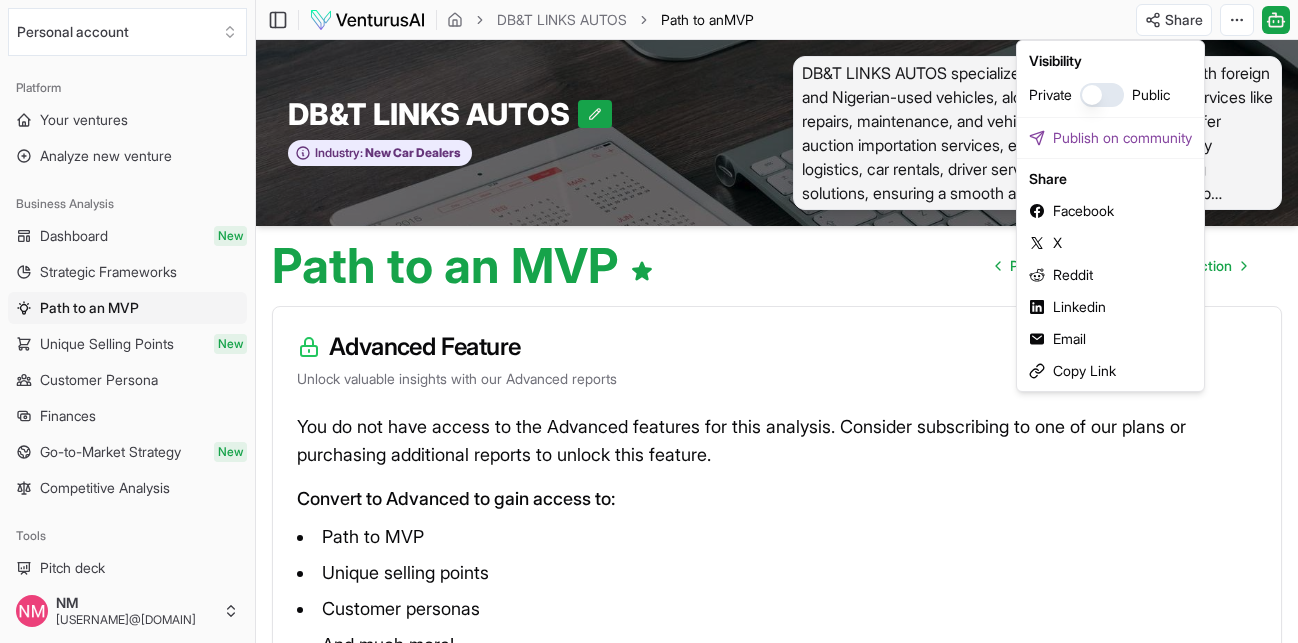 click on "Personal account Platform Your ventures Analyze new venture Business Analysis Dashboard New Strategic Frameworks Path to an MVP Unique Selling Points New Customer Persona Finances Go-to-Market Strategy New Competitive Analysis Tools Pitch deck Resources Get started for free Upgrade to a paid plan Starter  plan Standard reports 1 / 2   left Premium reports 0 / 0   left Community New Example ventures Settings Help NM [EMAIL] Toggle Sidebar DB&T LINKS AUTOS  Path to an  MVP Share Toggle Chat Sidebar DB&T LINKS AUTOS  Path to an  MVP DB&T LINKS AUTOS  Industry: New Car Dealers  DB&T LINKS AUTOS specializes in car sales, including both foreign and Nigerian-used vehicles, alongside comprehensive services like repairs, maintenance, and vehicle diagnostics. We also offer auction importation services, efficient clearing and delivery logistics, car rentals, driver services, and vehicle financing solutions, ensuring a smooth and affordable car ownership experience for our clients. Path to an MVP" at bounding box center [649, 321] 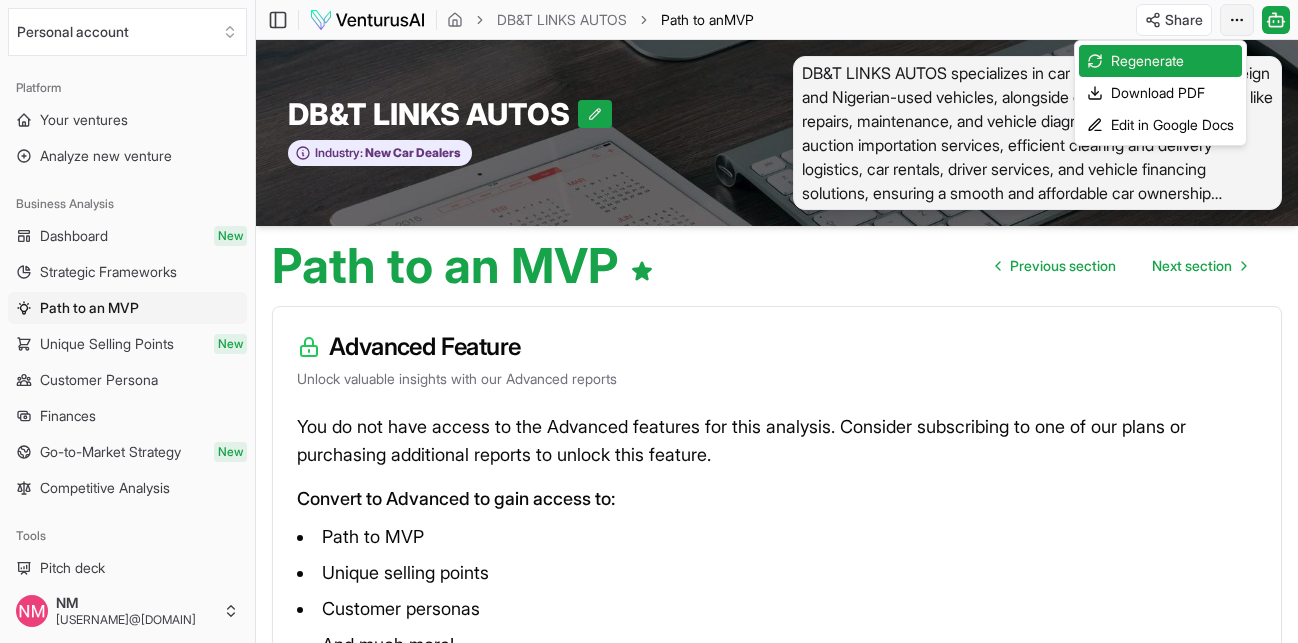 click on "Personal account Platform Your ventures Analyze new venture Business Analysis Dashboard New Strategic Frameworks Path to an MVP Unique Selling Points New Customer Persona Finances Go-to-Market Strategy New Competitive Analysis Tools Pitch deck Resources Get started for free Upgrade to a paid plan Starter  plan Standard reports 1 / 2   left Premium reports 0 / 0   left Community New Example ventures Settings Help NM [EMAIL] Toggle Sidebar DB&T LINKS AUTOS  Path to an  MVP Share Toggle Chat Sidebar DB&T LINKS AUTOS  Path to an  MVP DB&T LINKS AUTOS  Industry: New Car Dealers  DB&T LINKS AUTOS specializes in car sales, including both foreign and Nigerian-used vehicles, alongside comprehensive services like repairs, maintenance, and vehicle diagnostics. We also offer auction importation services, efficient clearing and delivery logistics, car rentals, driver services, and vehicle financing solutions, ensuring a smooth and affordable car ownership experience for our clients. Path to an MVP" at bounding box center (649, 321) 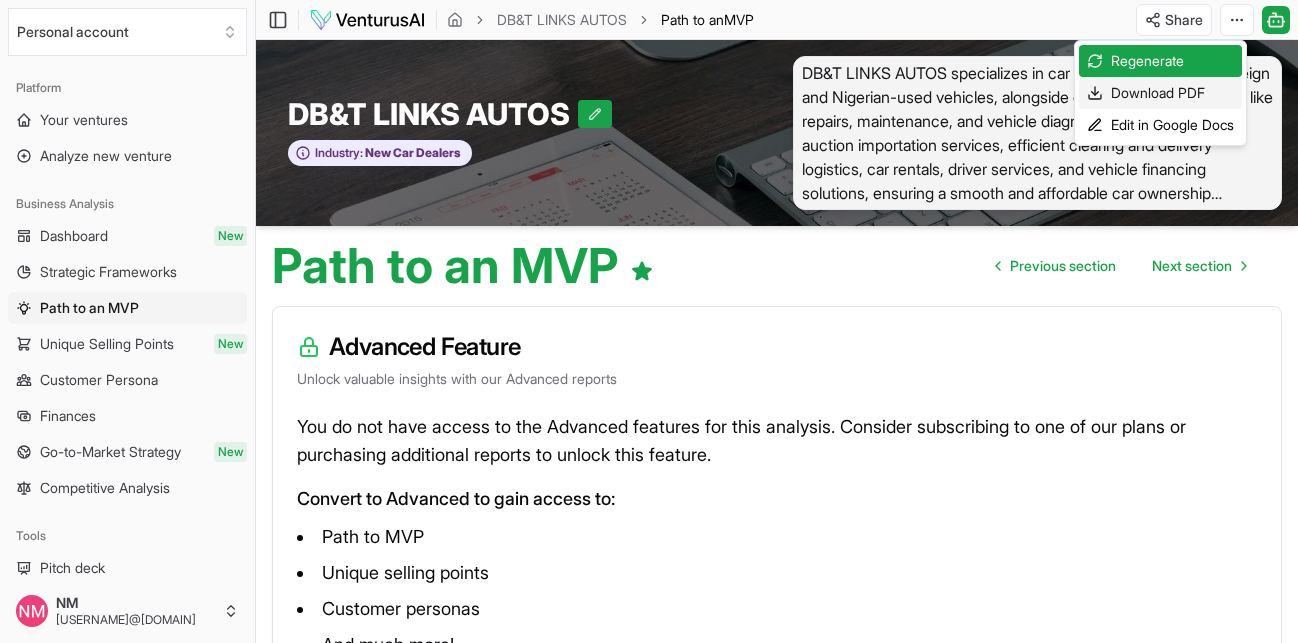 click on "Download PDF" at bounding box center [1160, 93] 